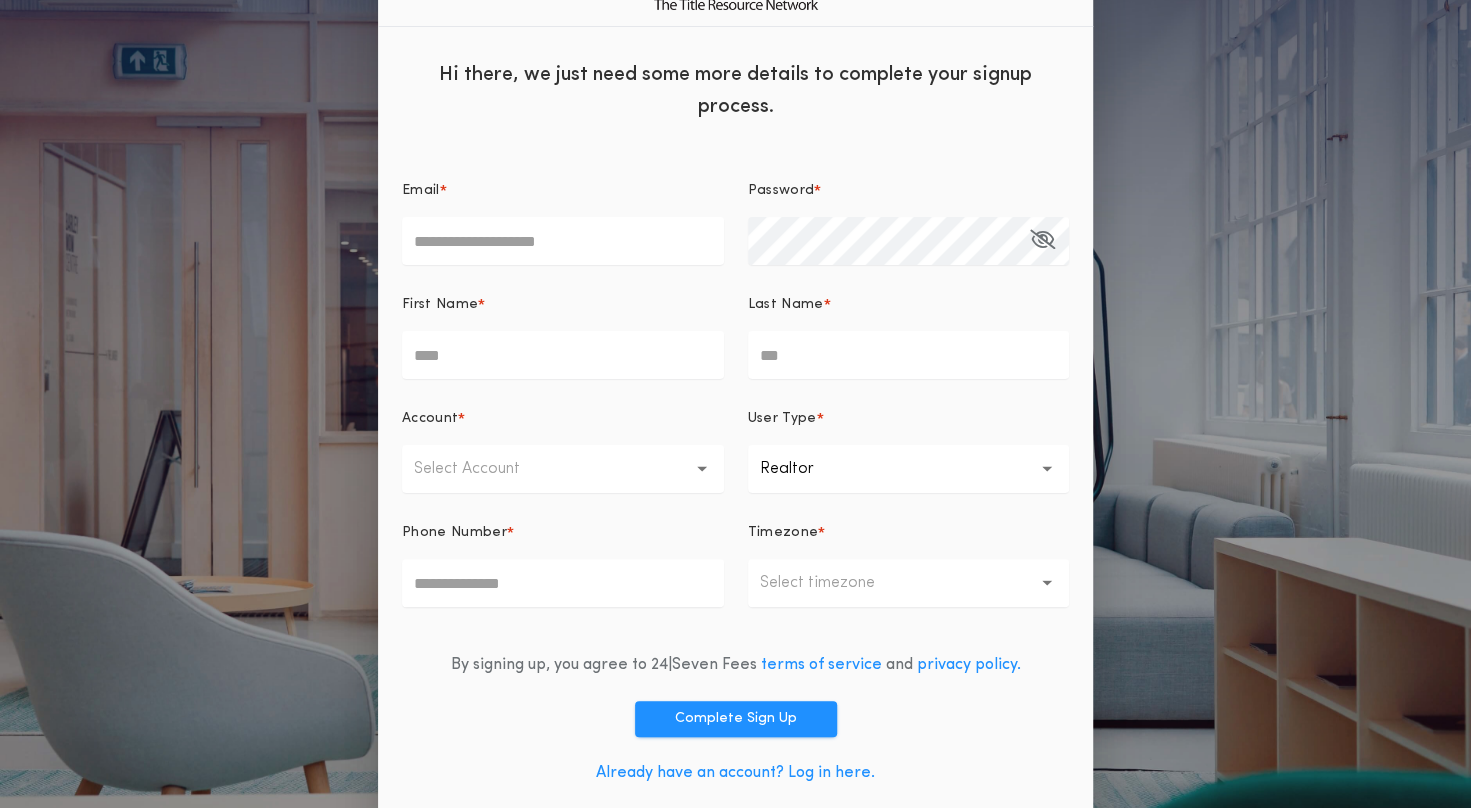 scroll, scrollTop: 70, scrollLeft: 0, axis: vertical 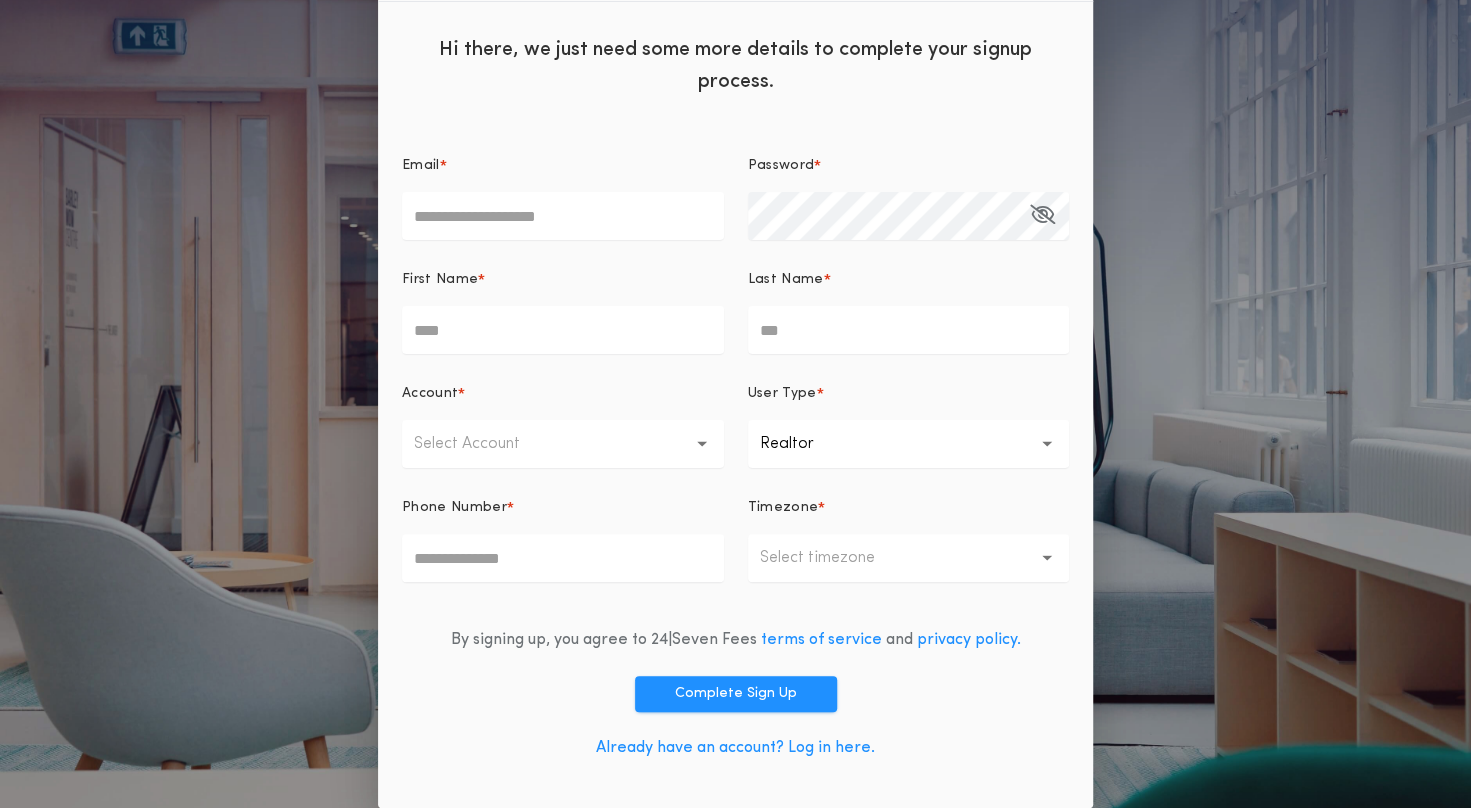 click on "Already have an account? Log in here." at bounding box center [735, 748] 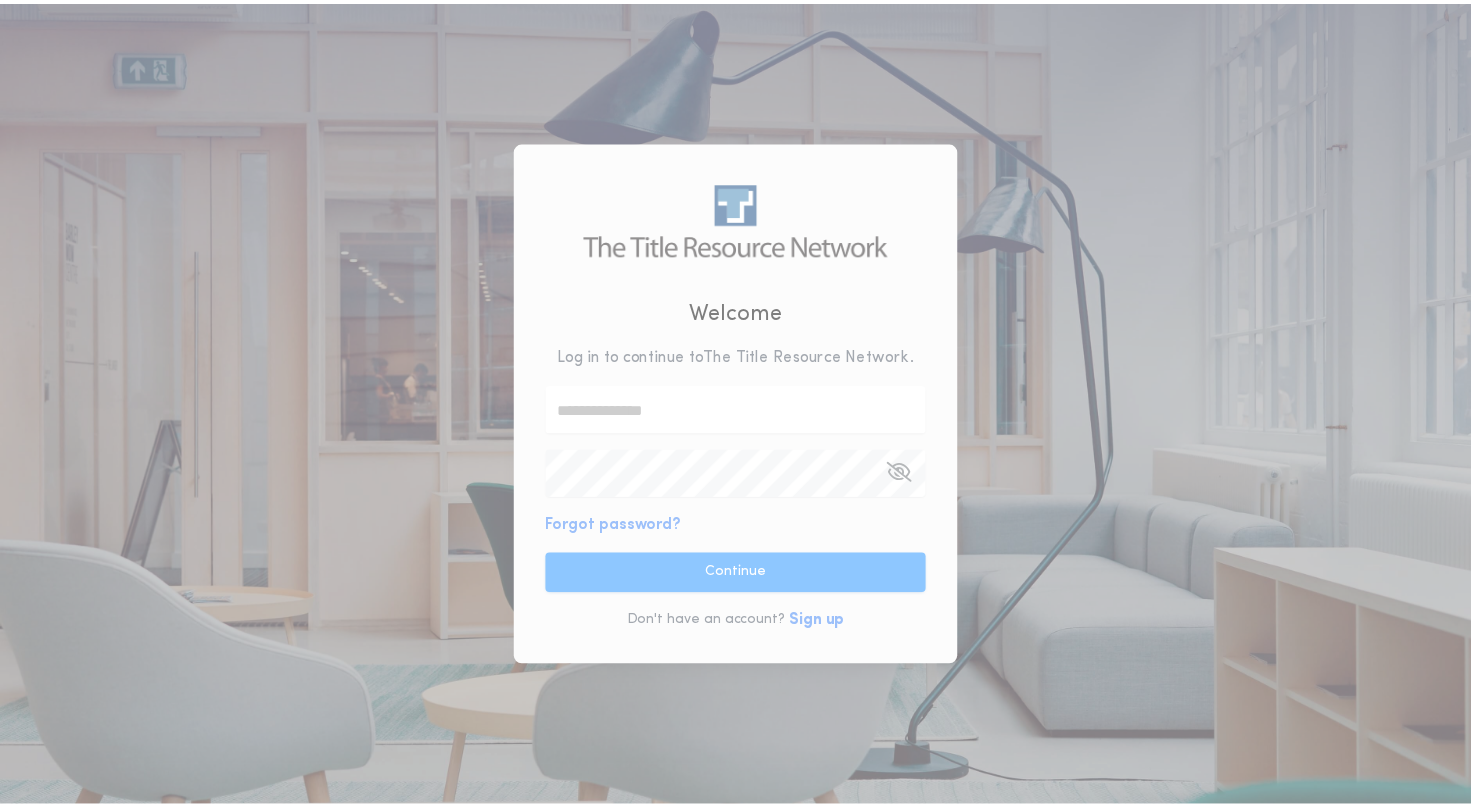 scroll, scrollTop: 0, scrollLeft: 0, axis: both 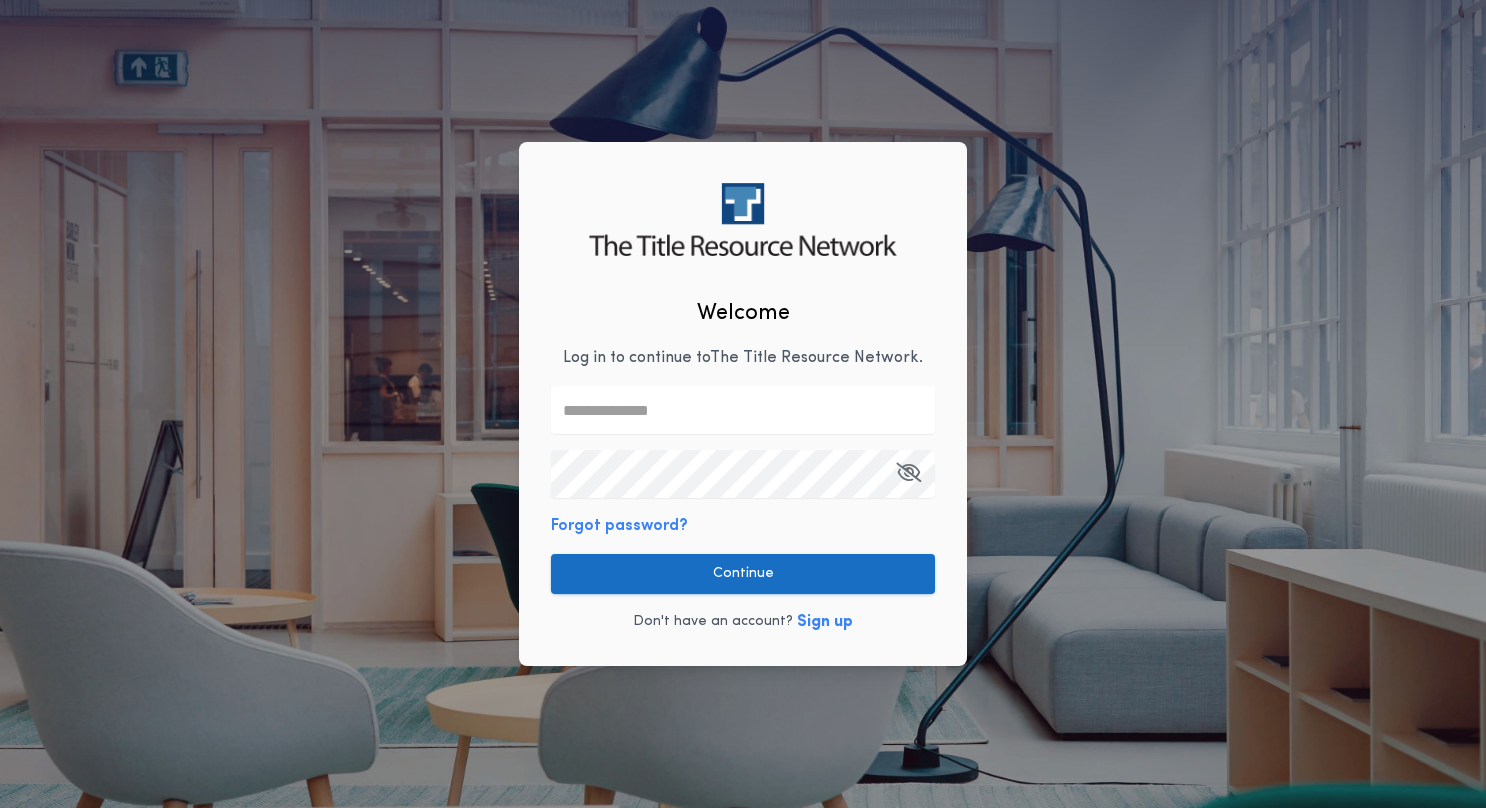 type on "**********" 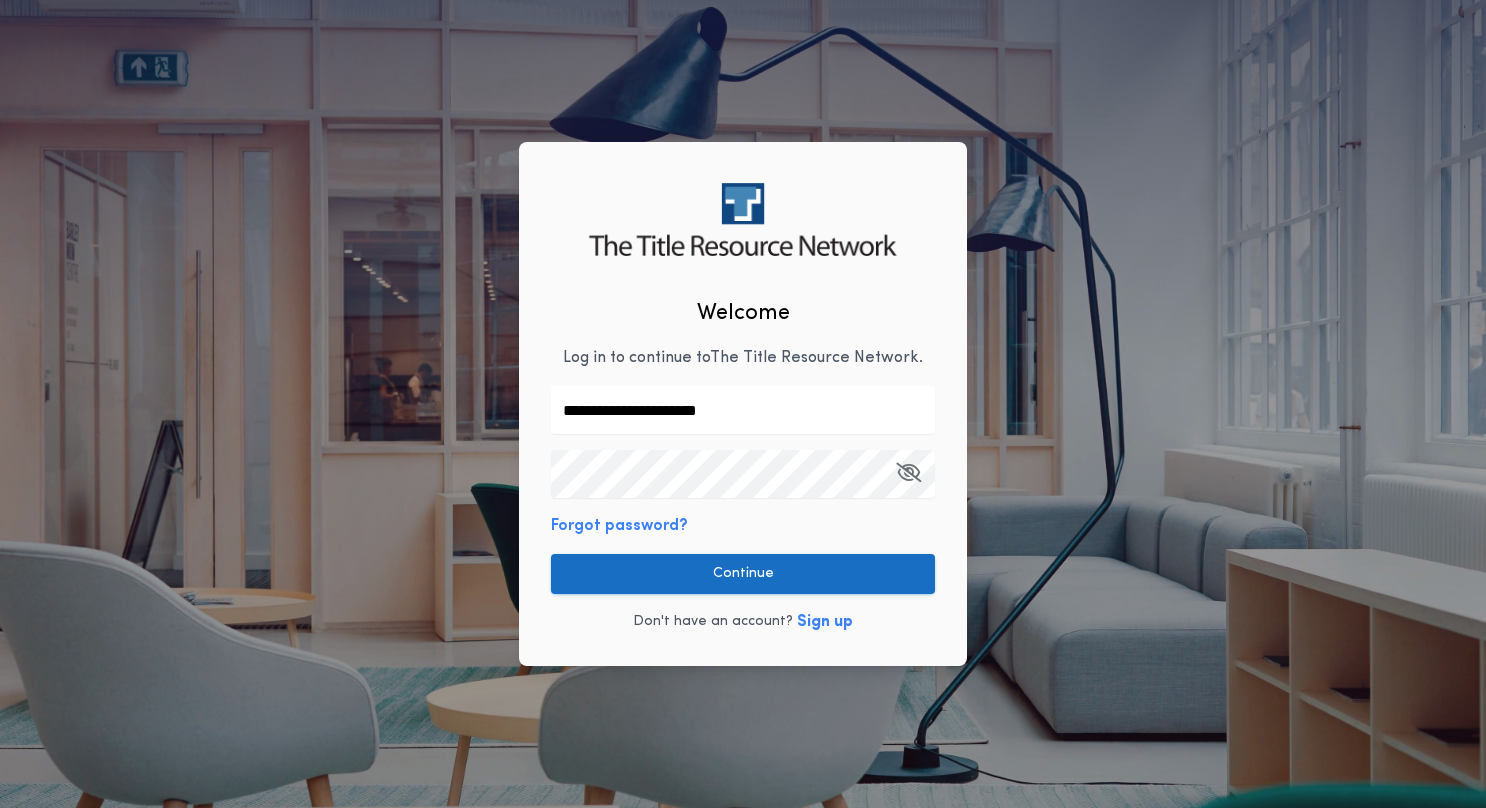 click on "Continue" at bounding box center (743, 574) 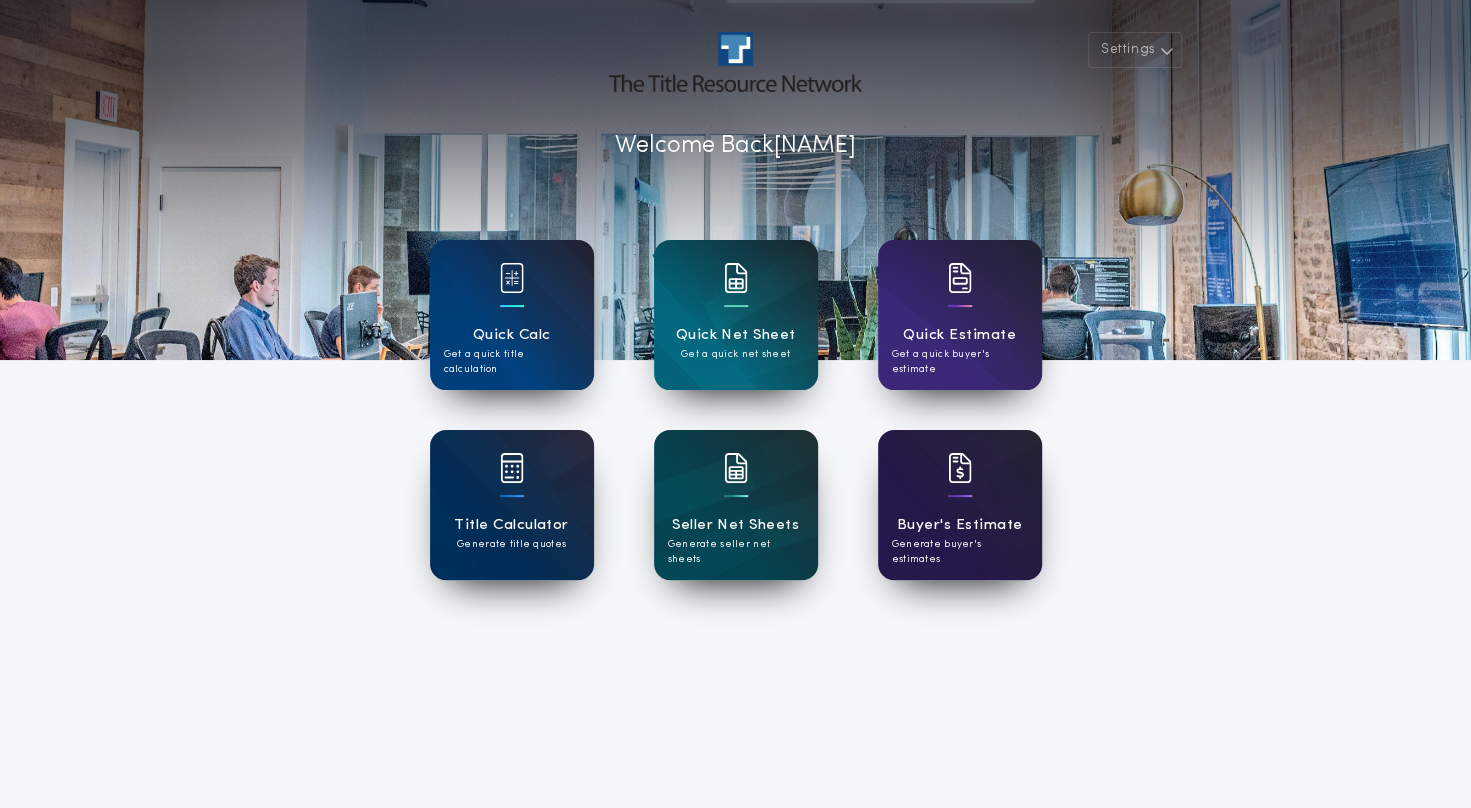 click at bounding box center (960, 481) 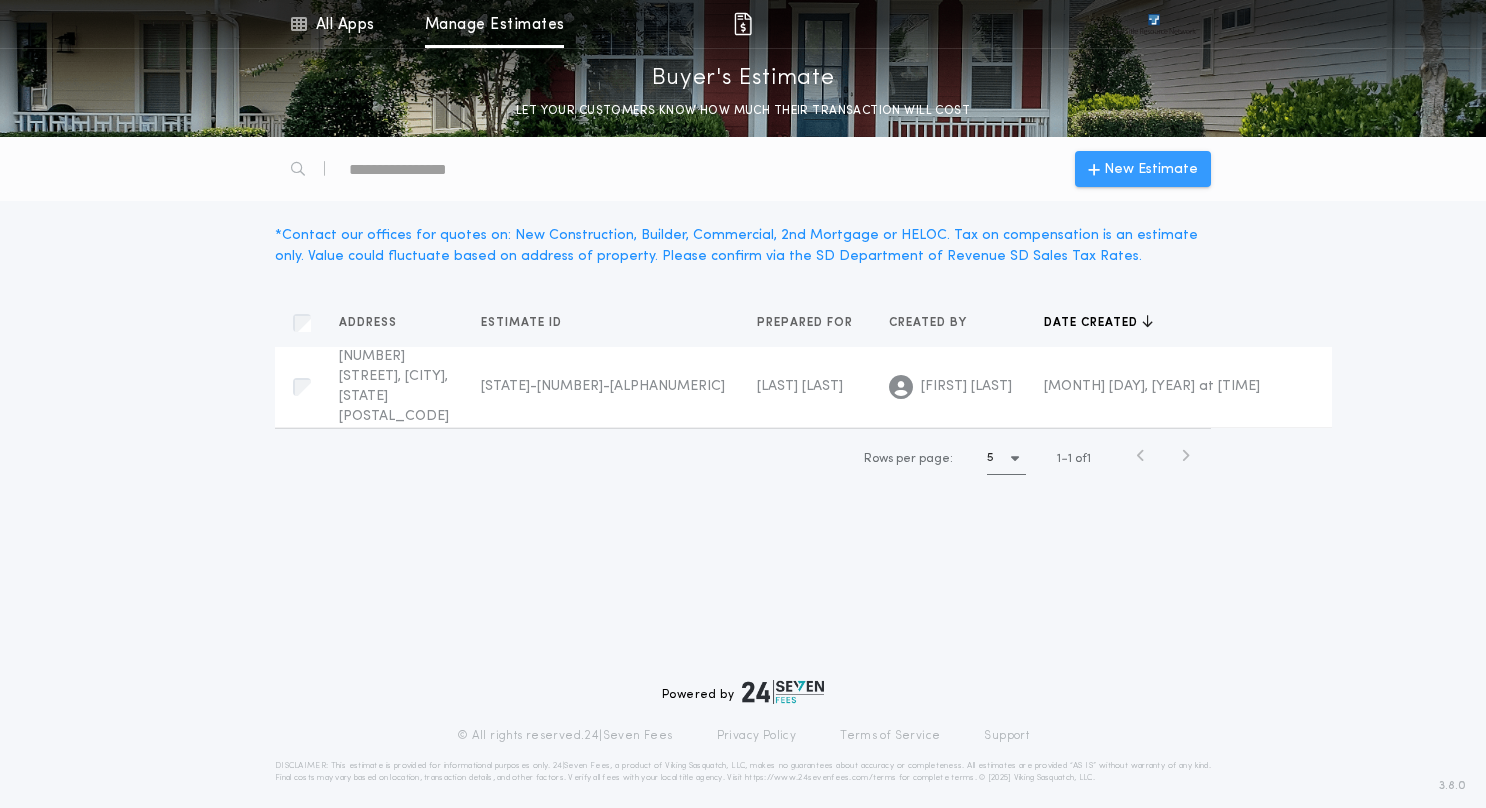click on "New Estimate" at bounding box center (1151, 169) 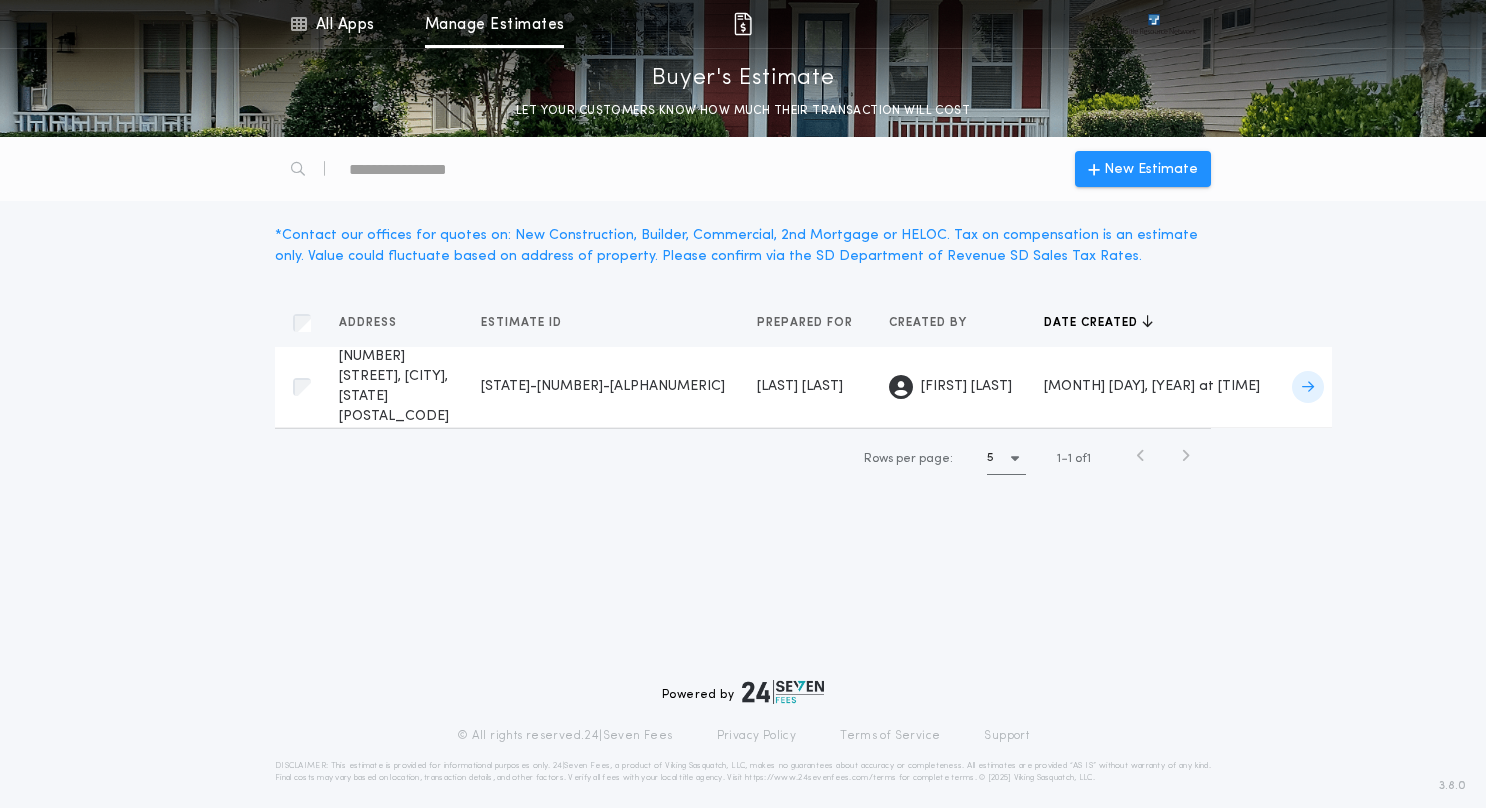 click on "1804 S Strabane Cir, Sioux Falls, SD 57106" at bounding box center [394, 386] 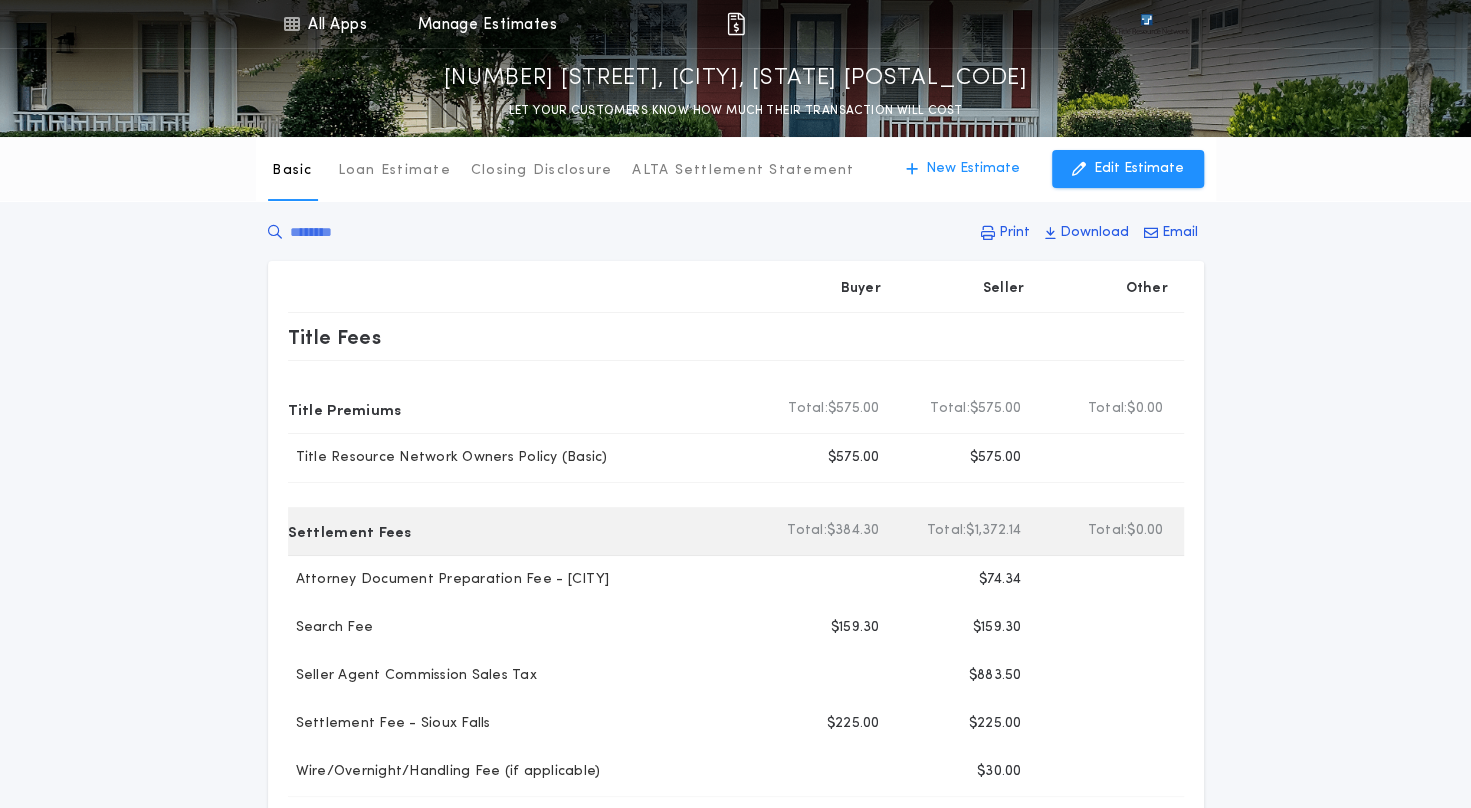 scroll, scrollTop: 100, scrollLeft: 0, axis: vertical 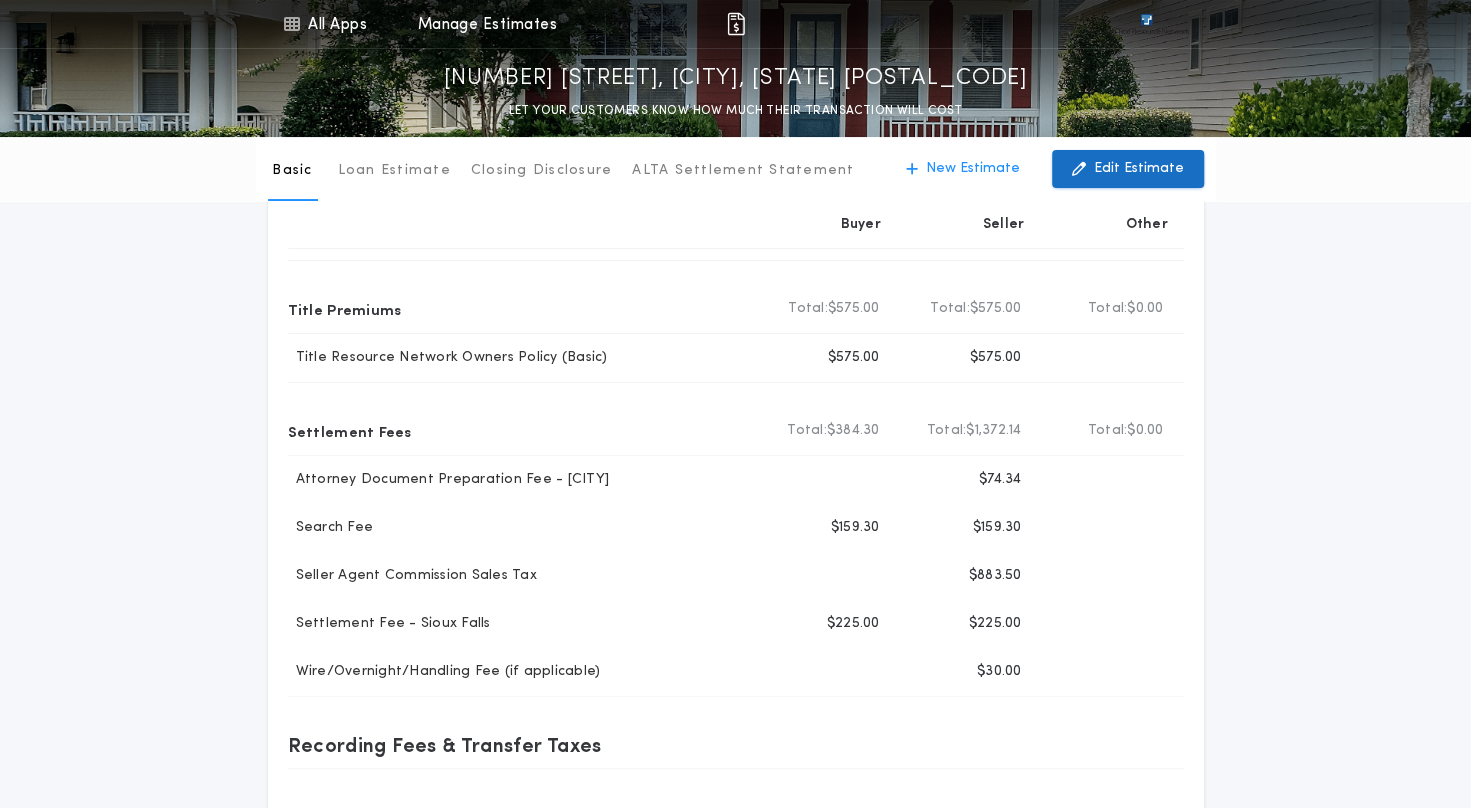 click on "Edit Estimate" at bounding box center [1139, 169] 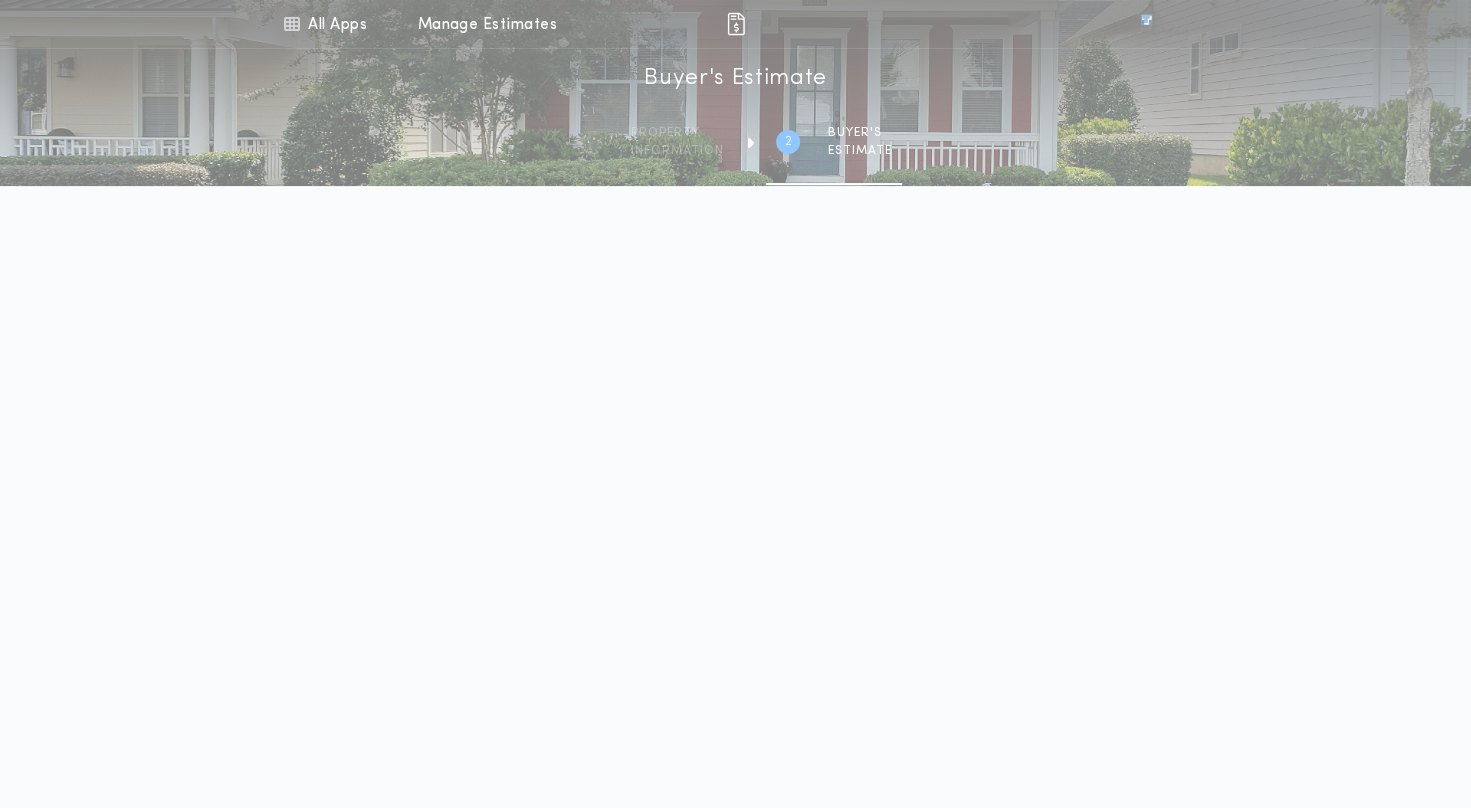 scroll, scrollTop: 0, scrollLeft: 0, axis: both 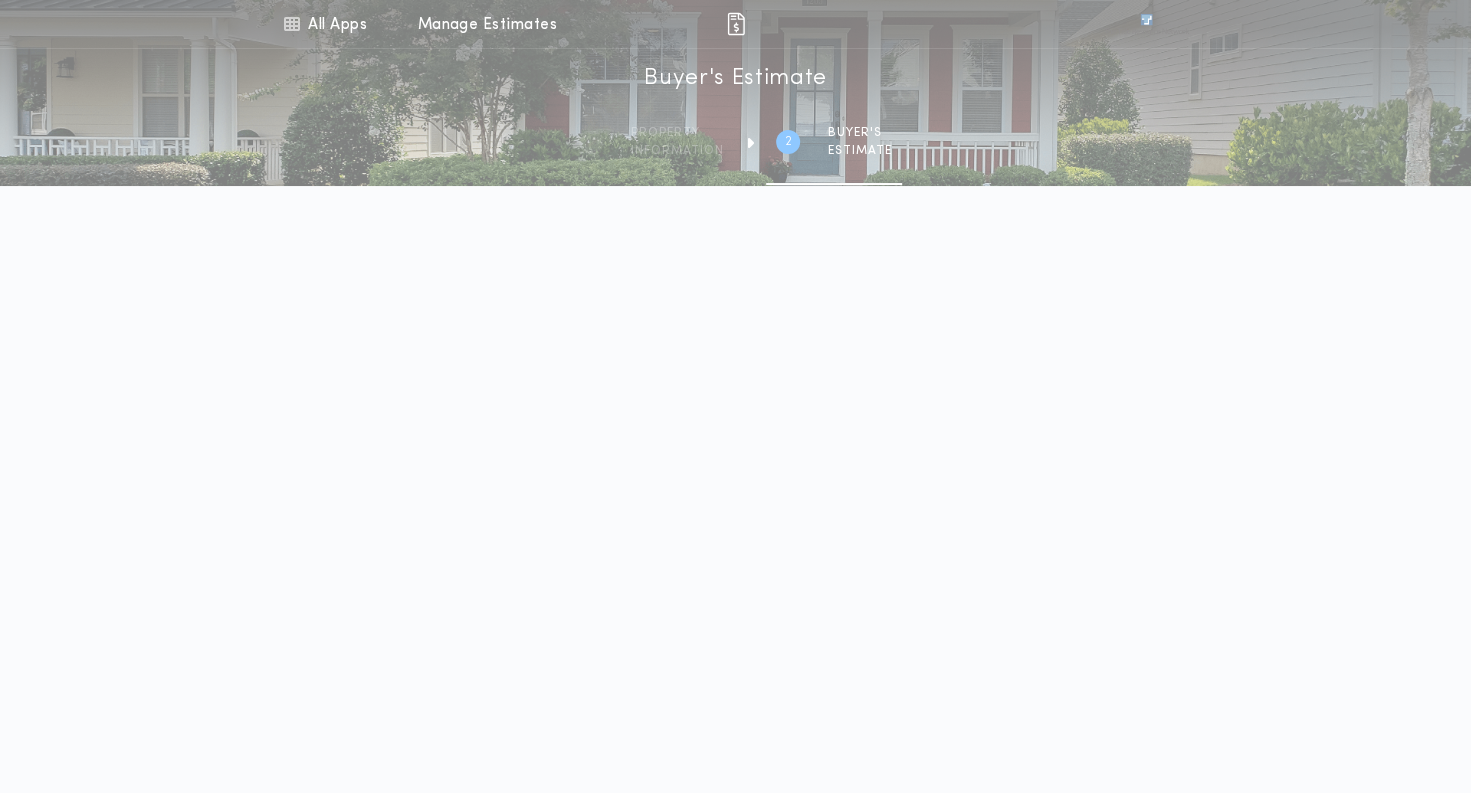 type on "**********" 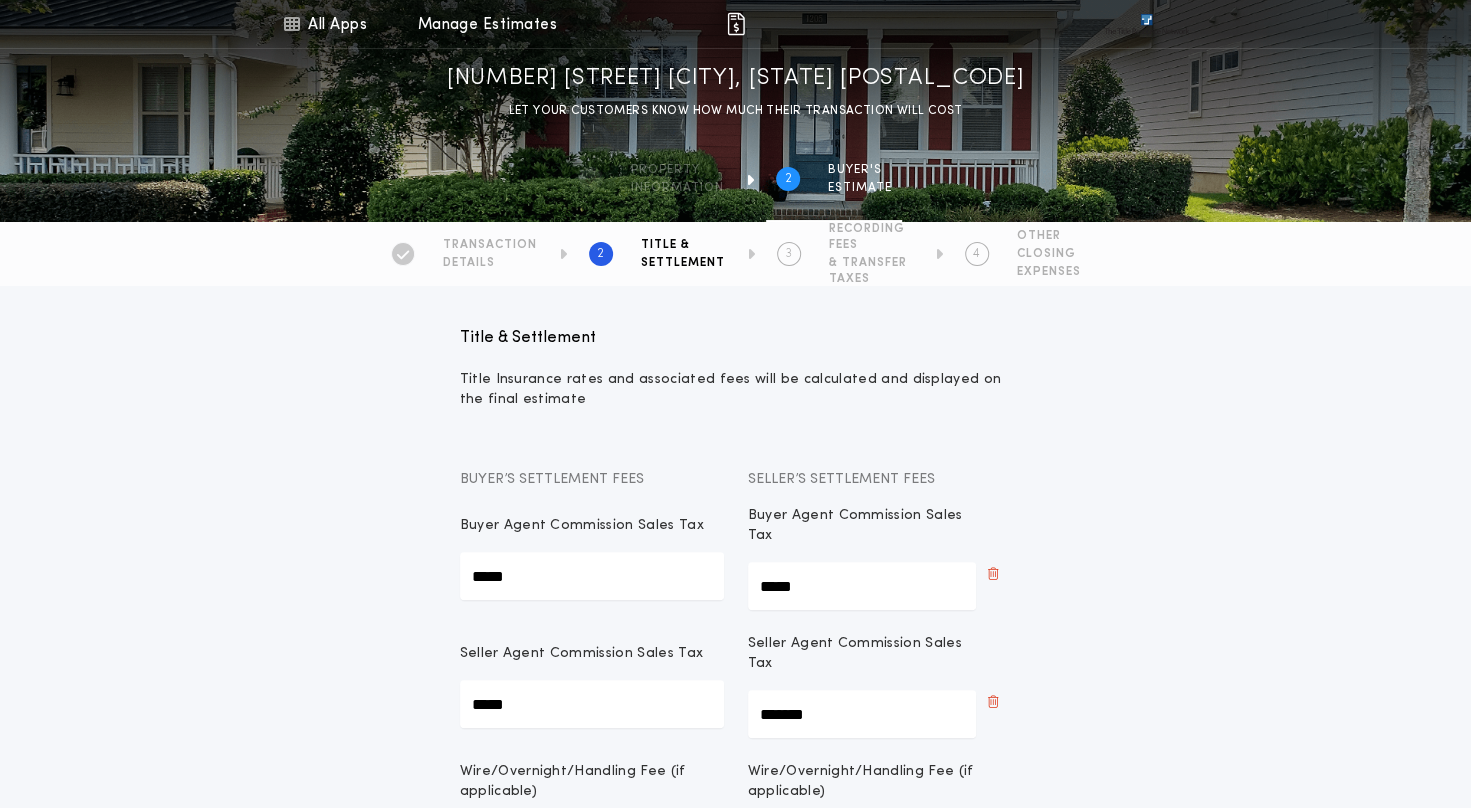 click on "TRANSACTION DETAILS" at bounding box center [464, 254] 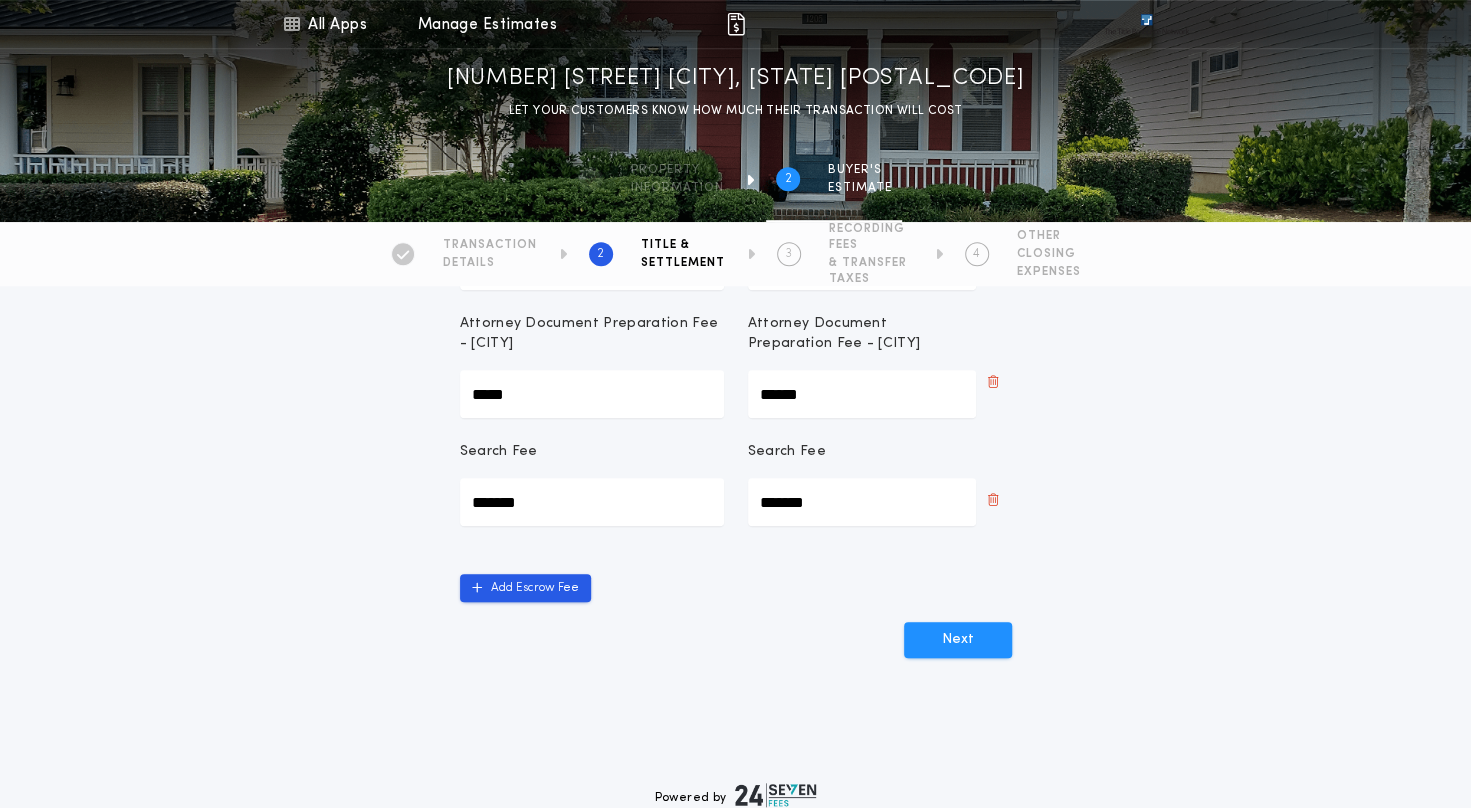 scroll, scrollTop: 700, scrollLeft: 0, axis: vertical 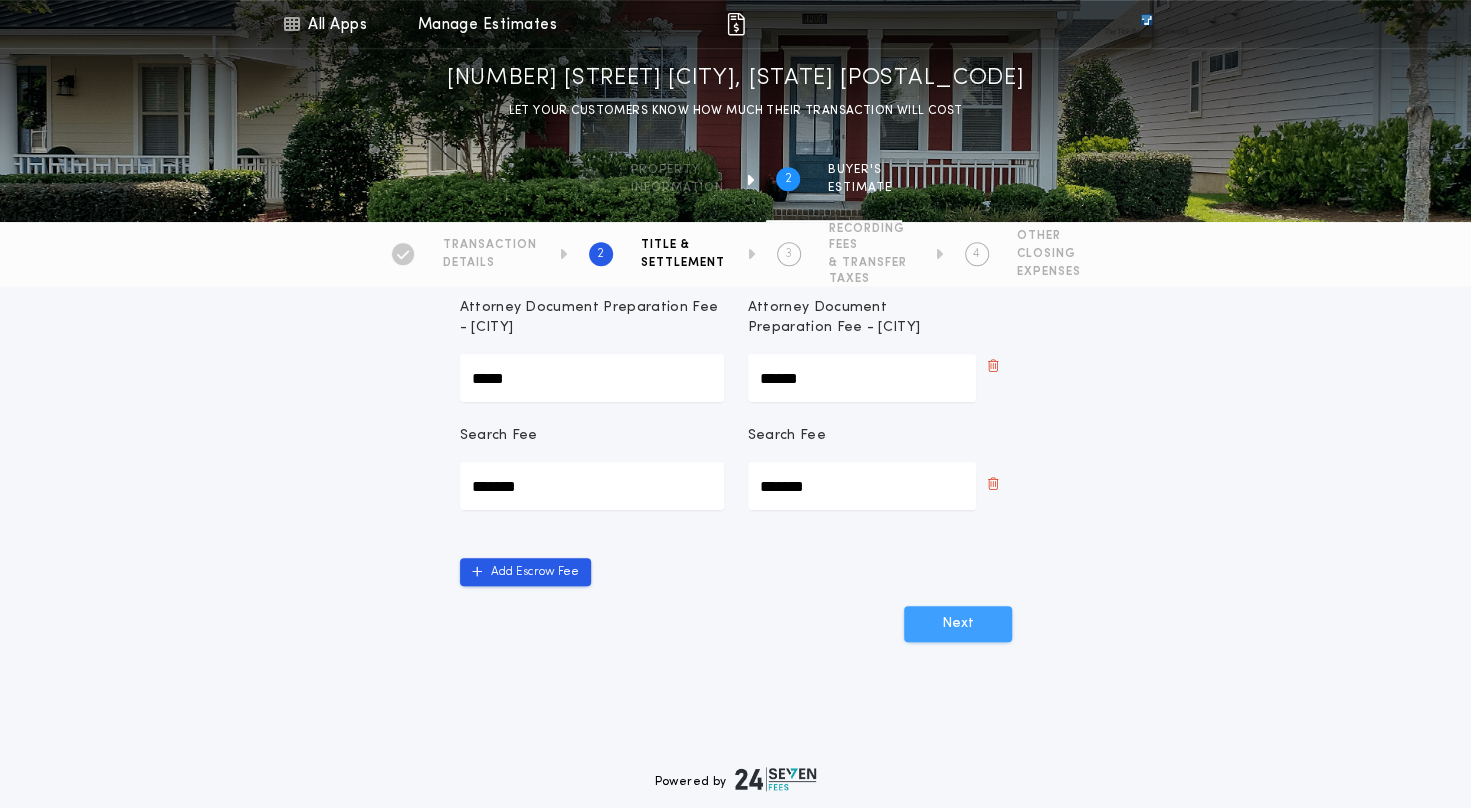 click on "Next" at bounding box center (958, 624) 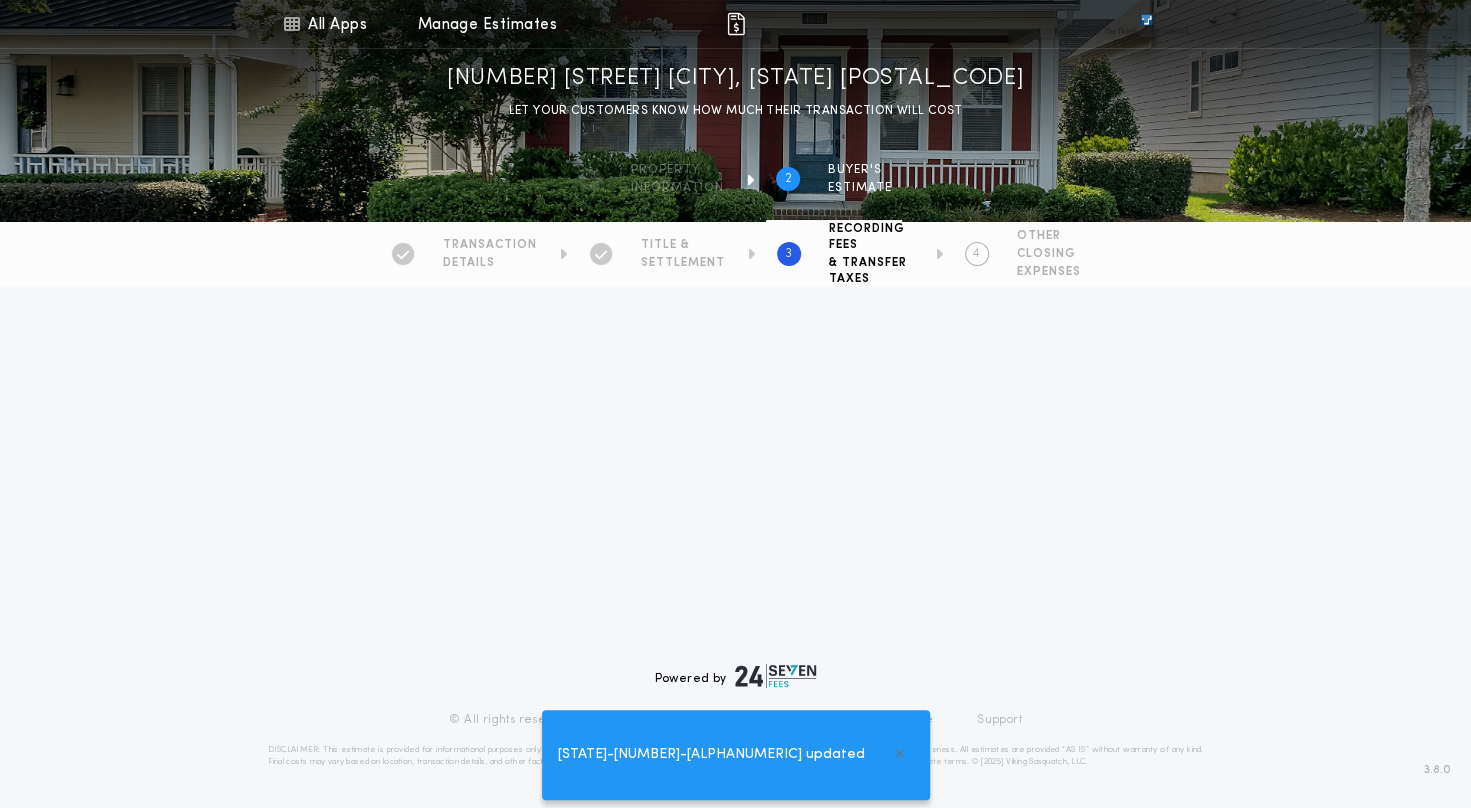 scroll, scrollTop: 0, scrollLeft: 0, axis: both 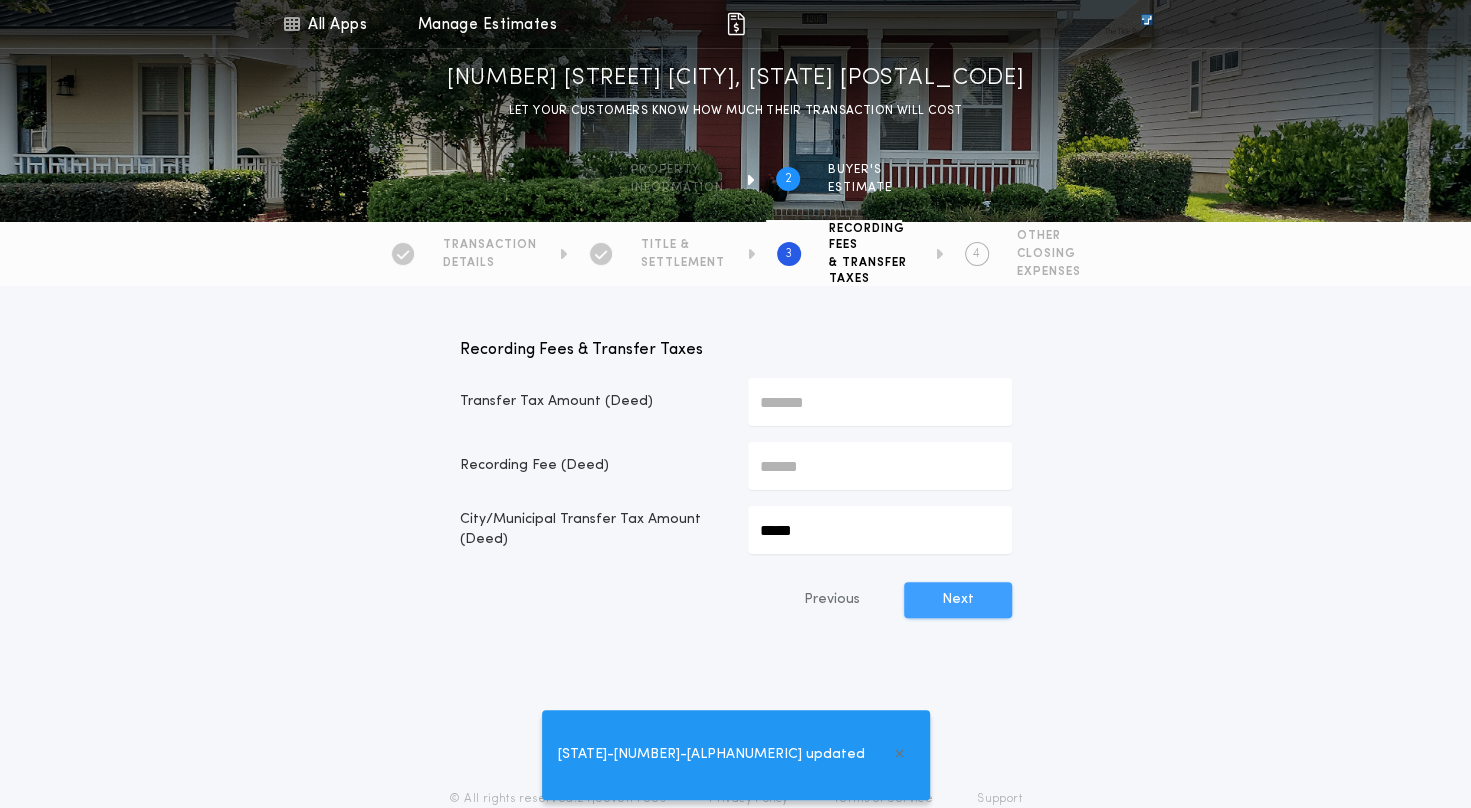 click on "Next" at bounding box center [958, 600] 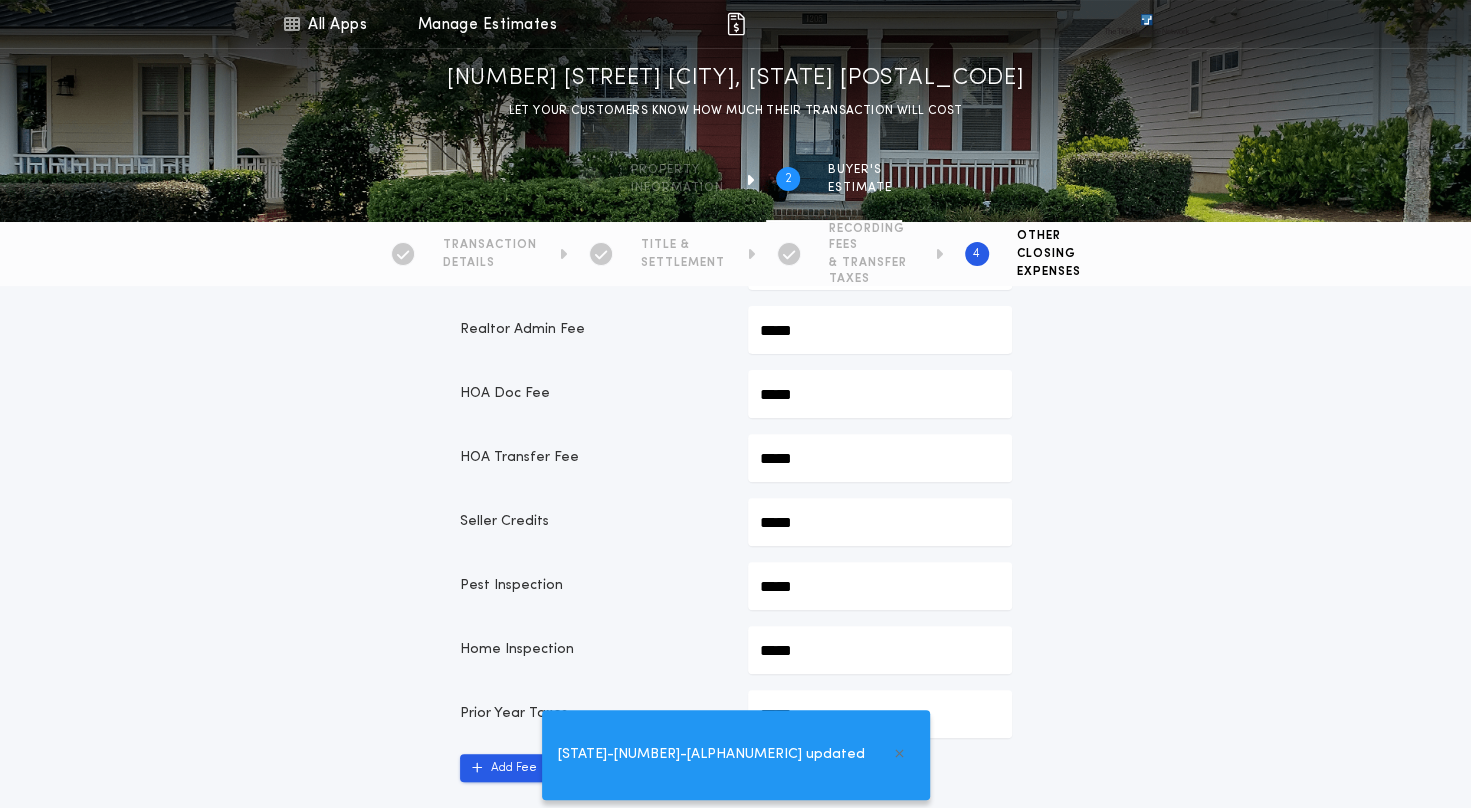 scroll, scrollTop: 500, scrollLeft: 0, axis: vertical 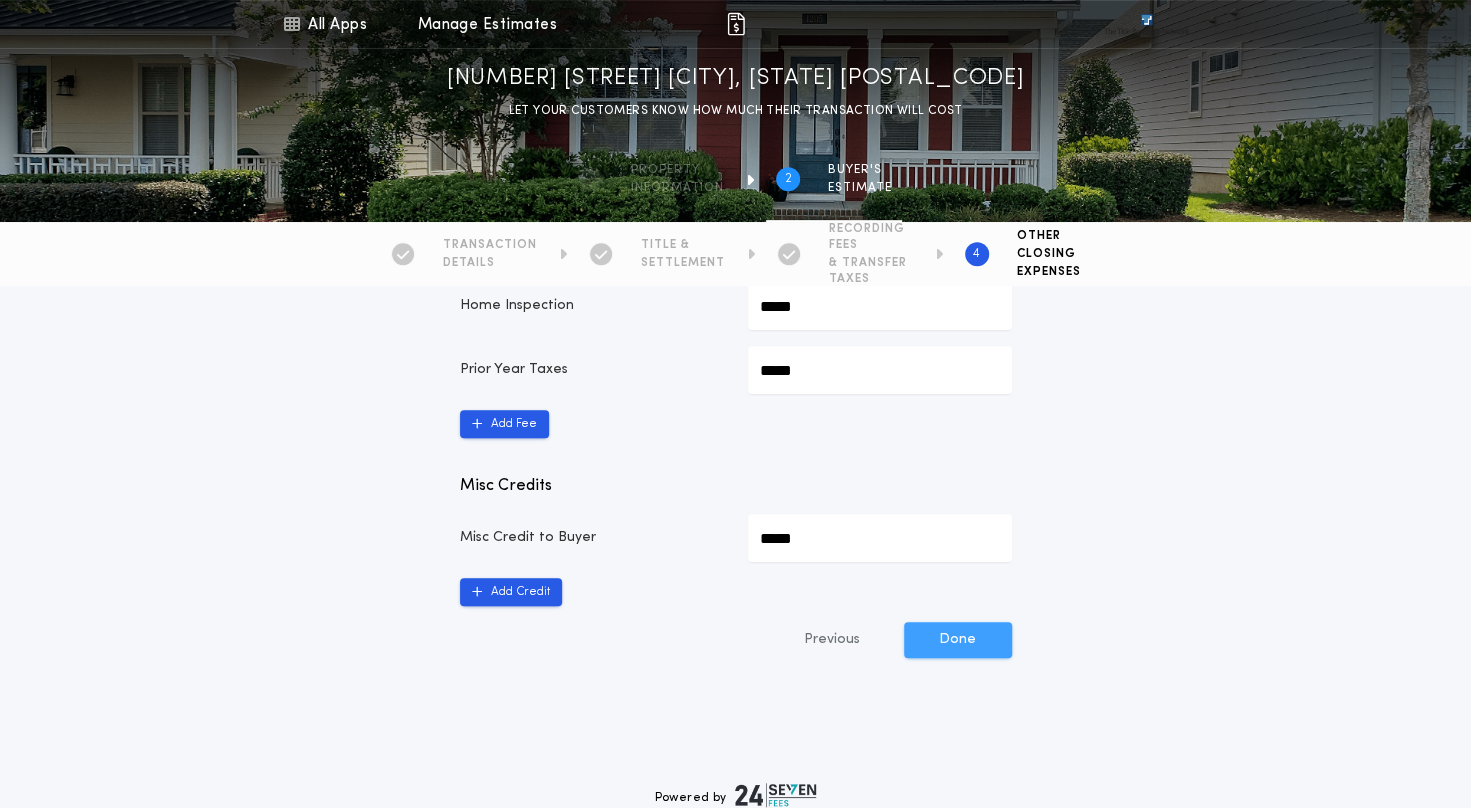 click on "Done" at bounding box center [958, 640] 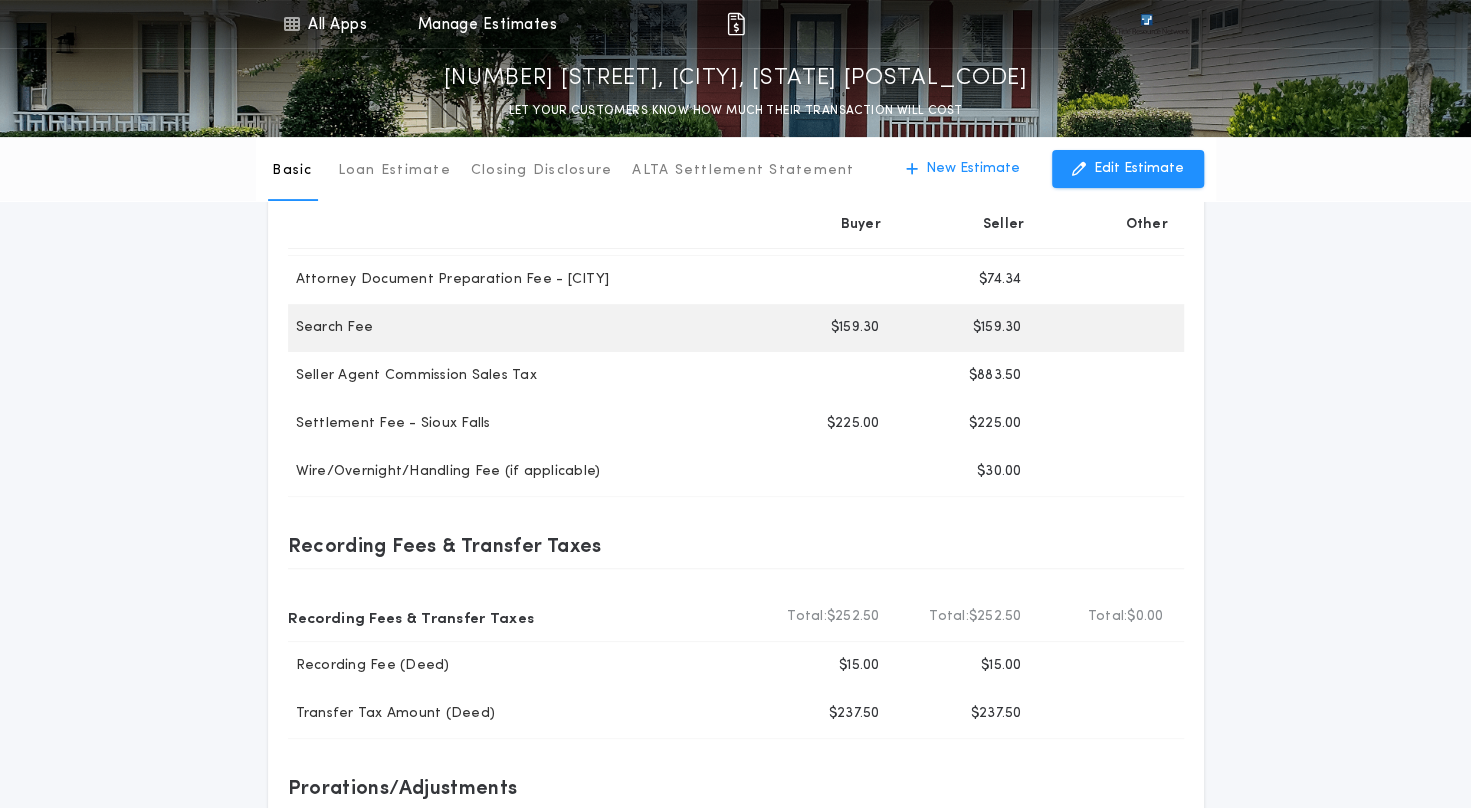 scroll, scrollTop: 0, scrollLeft: 0, axis: both 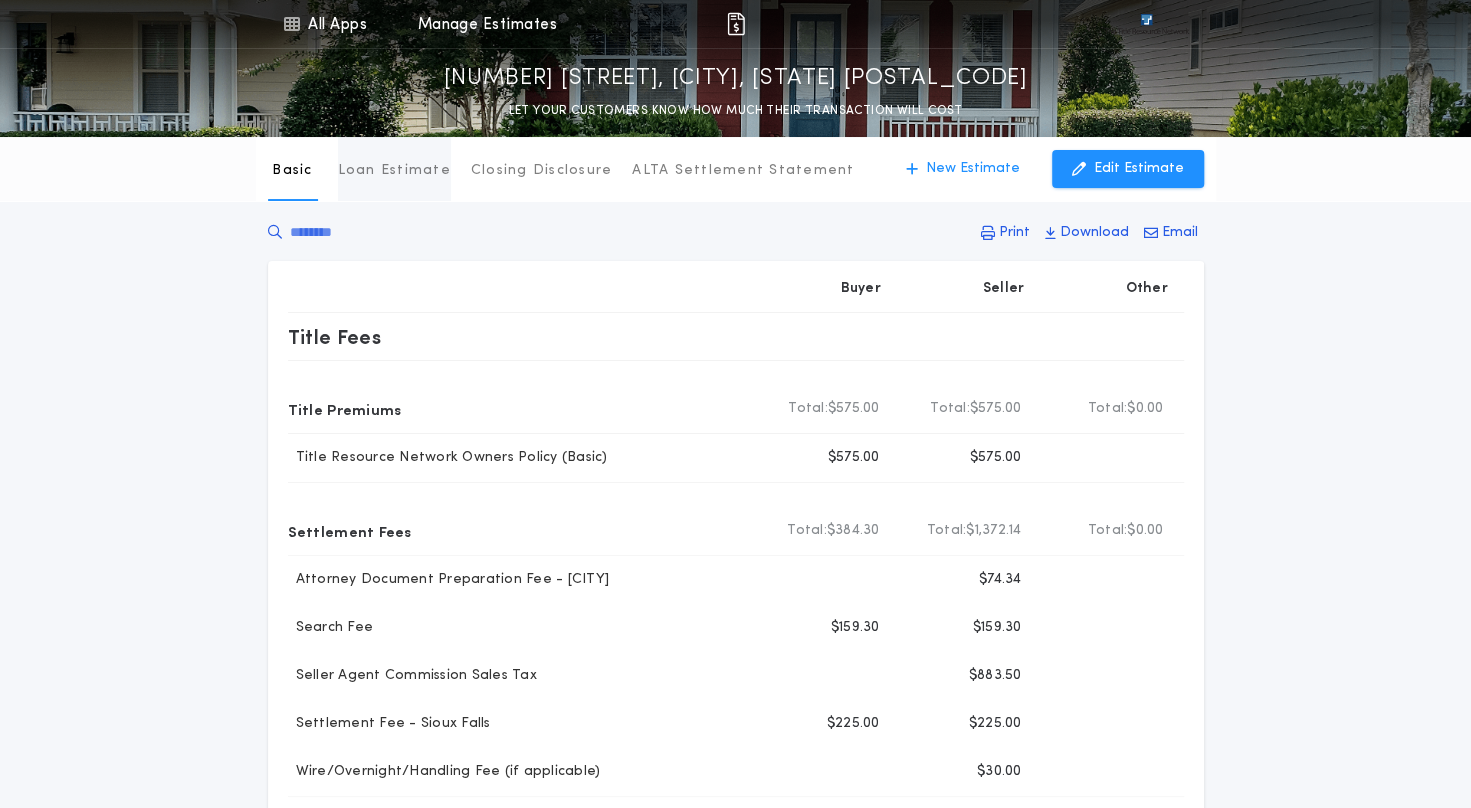 click on "Loan Estimate" at bounding box center (394, 171) 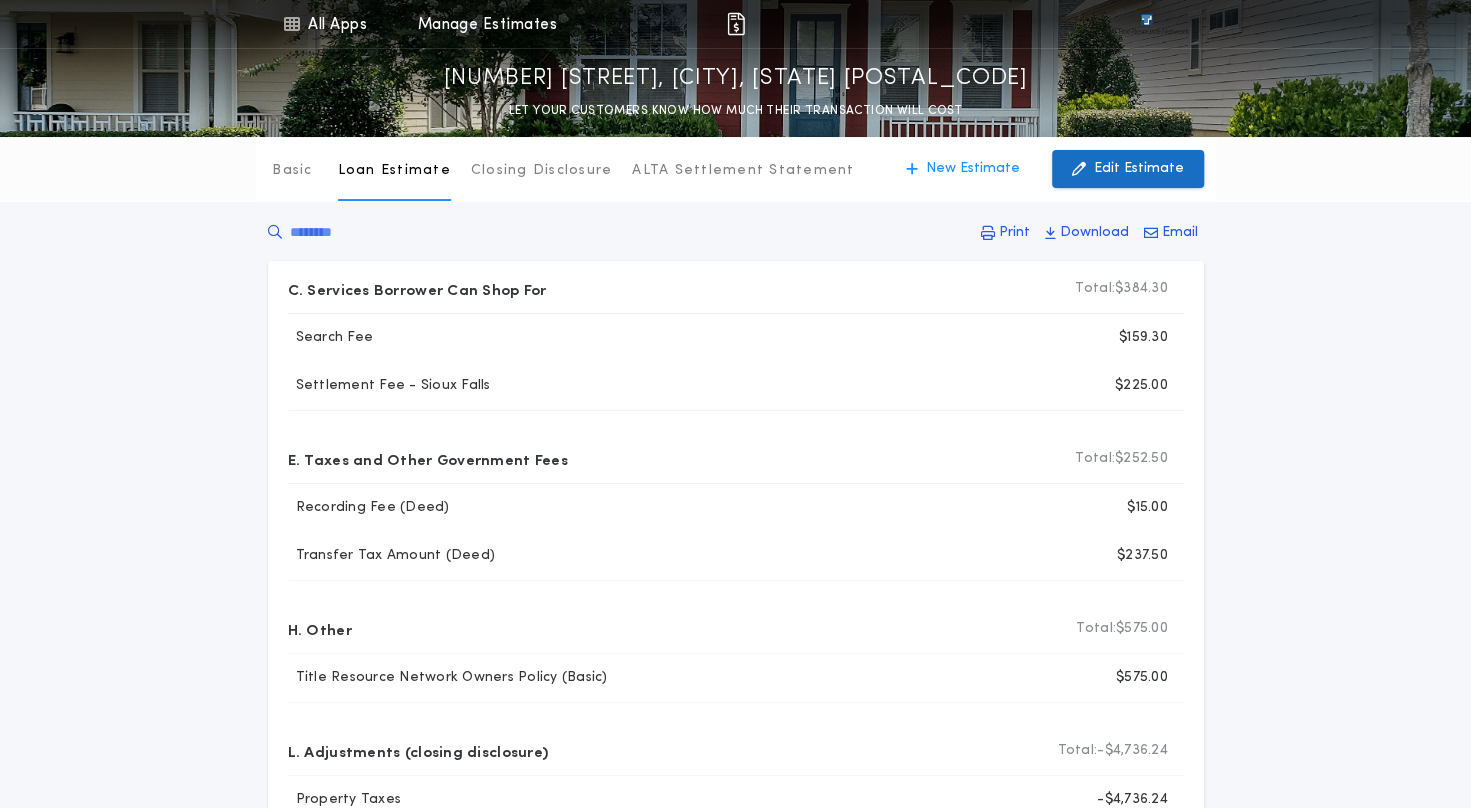 click on "Edit Estimate" at bounding box center (1139, 169) 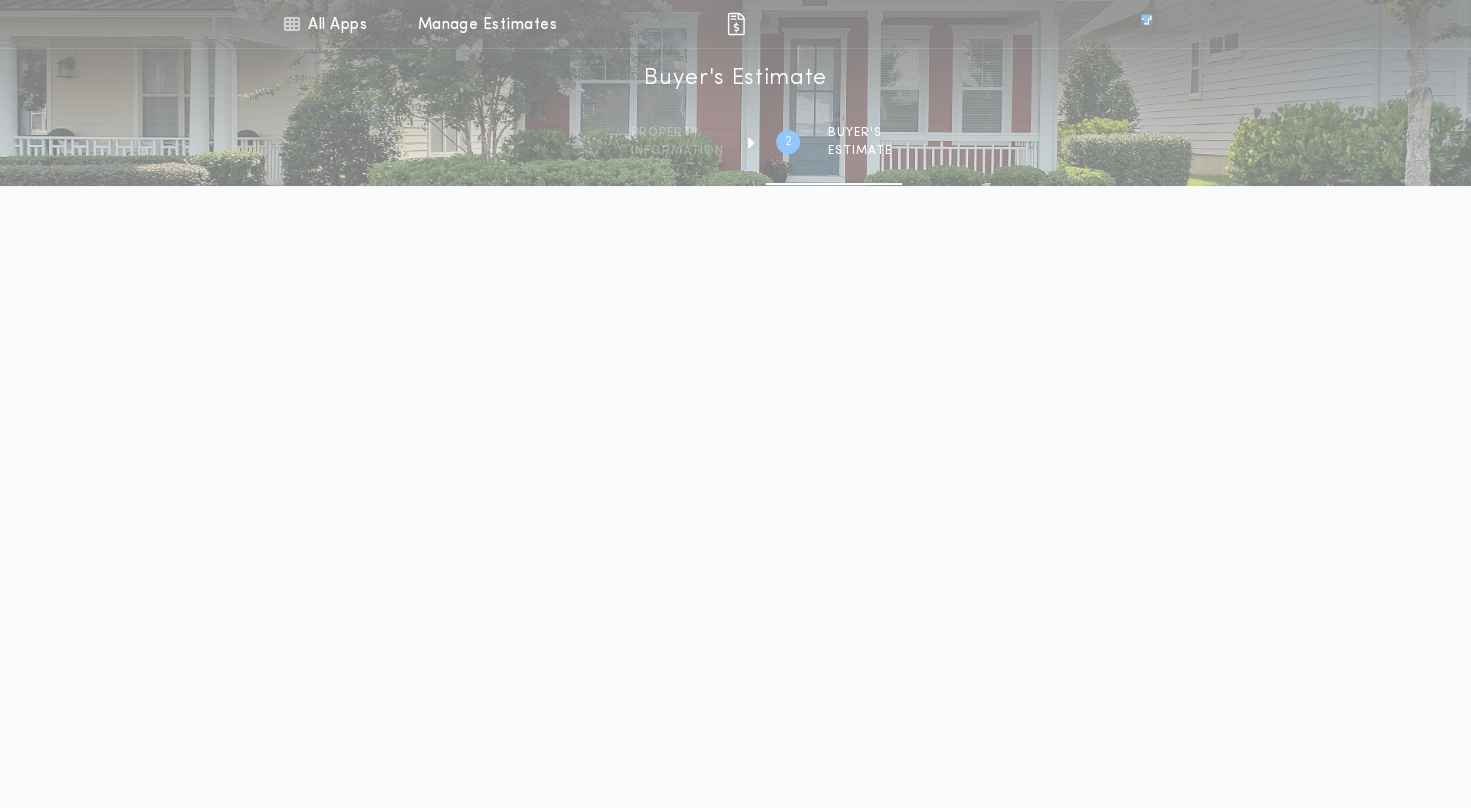type on "**********" 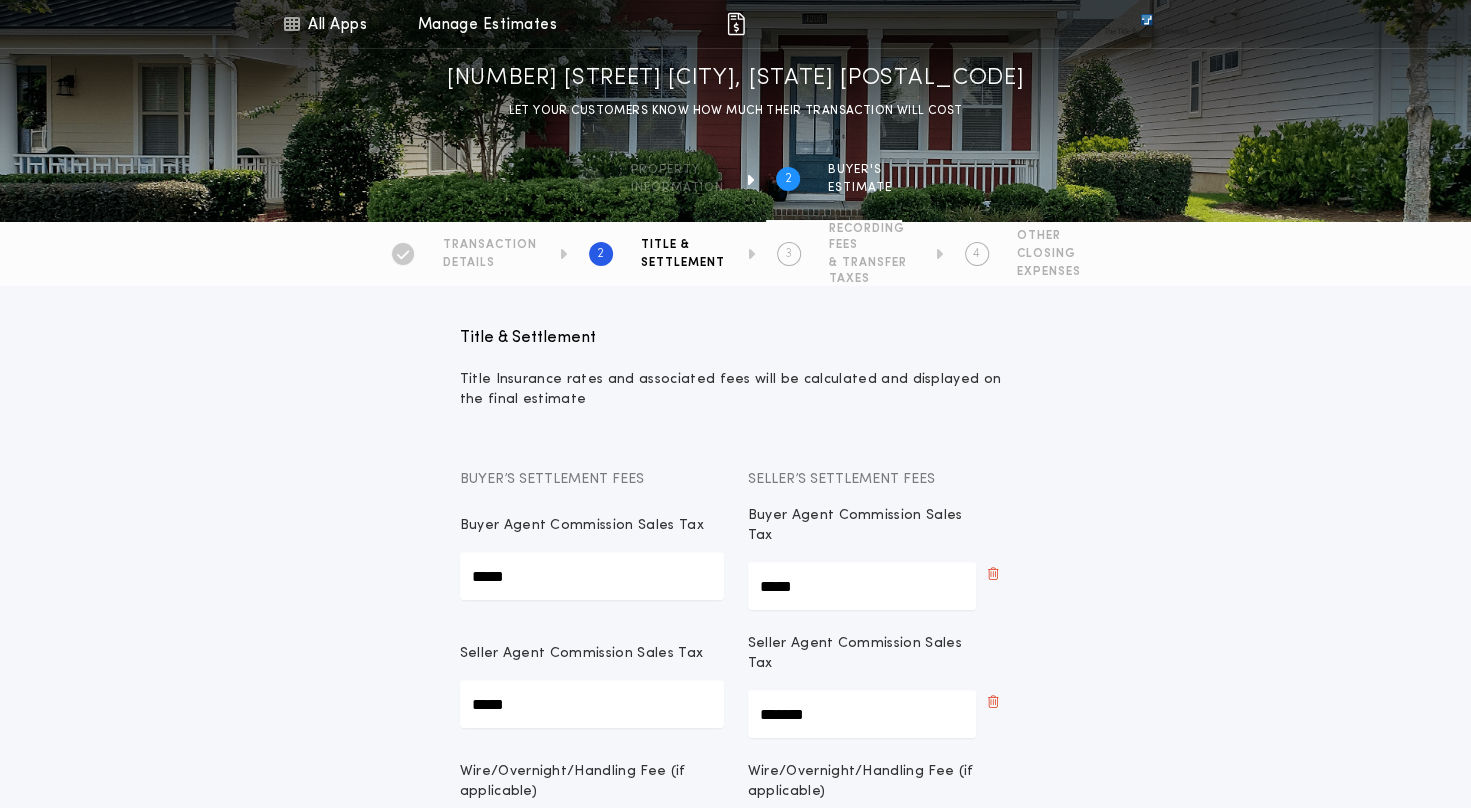 click on "TRANSACTION" at bounding box center [490, 245] 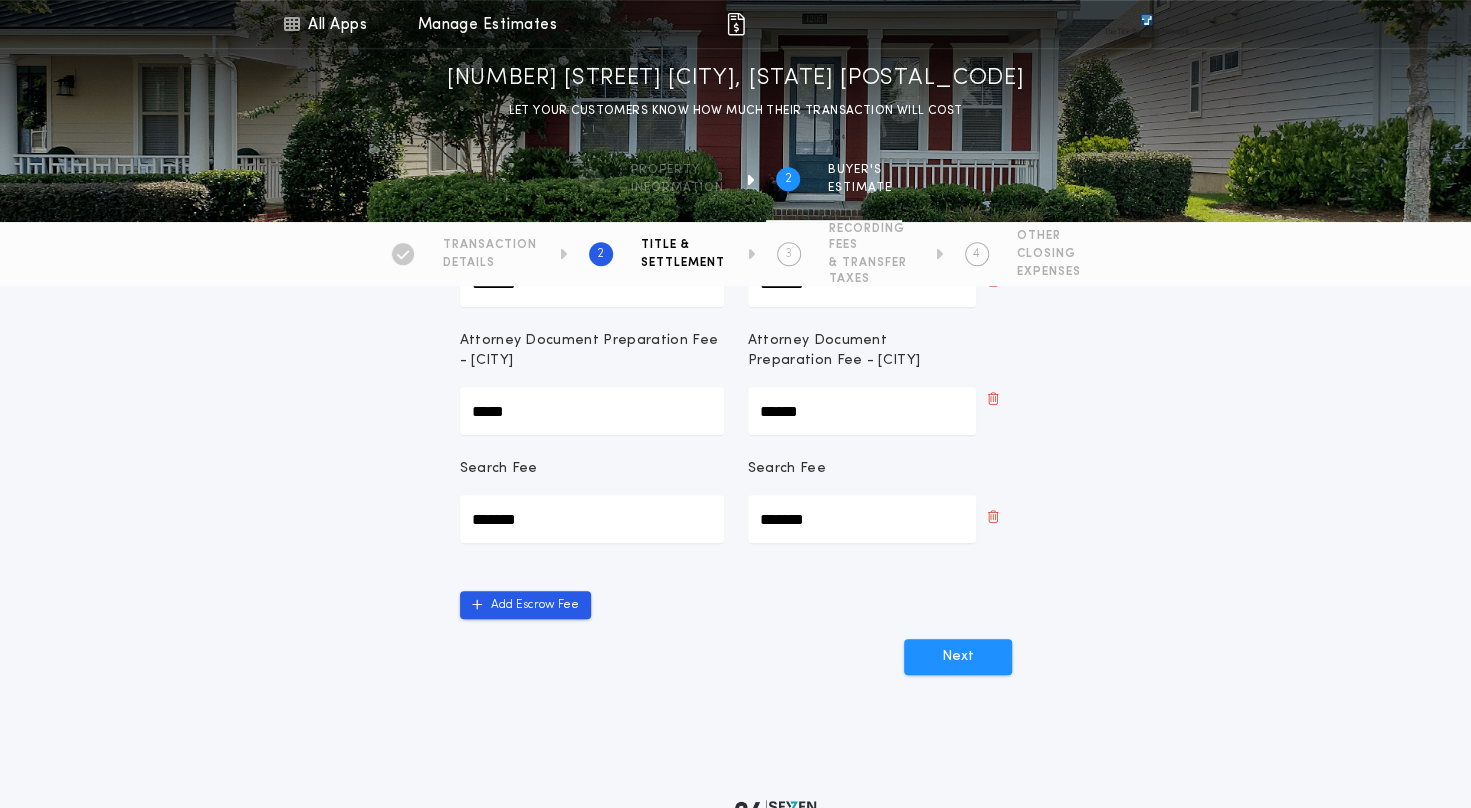 scroll, scrollTop: 803, scrollLeft: 0, axis: vertical 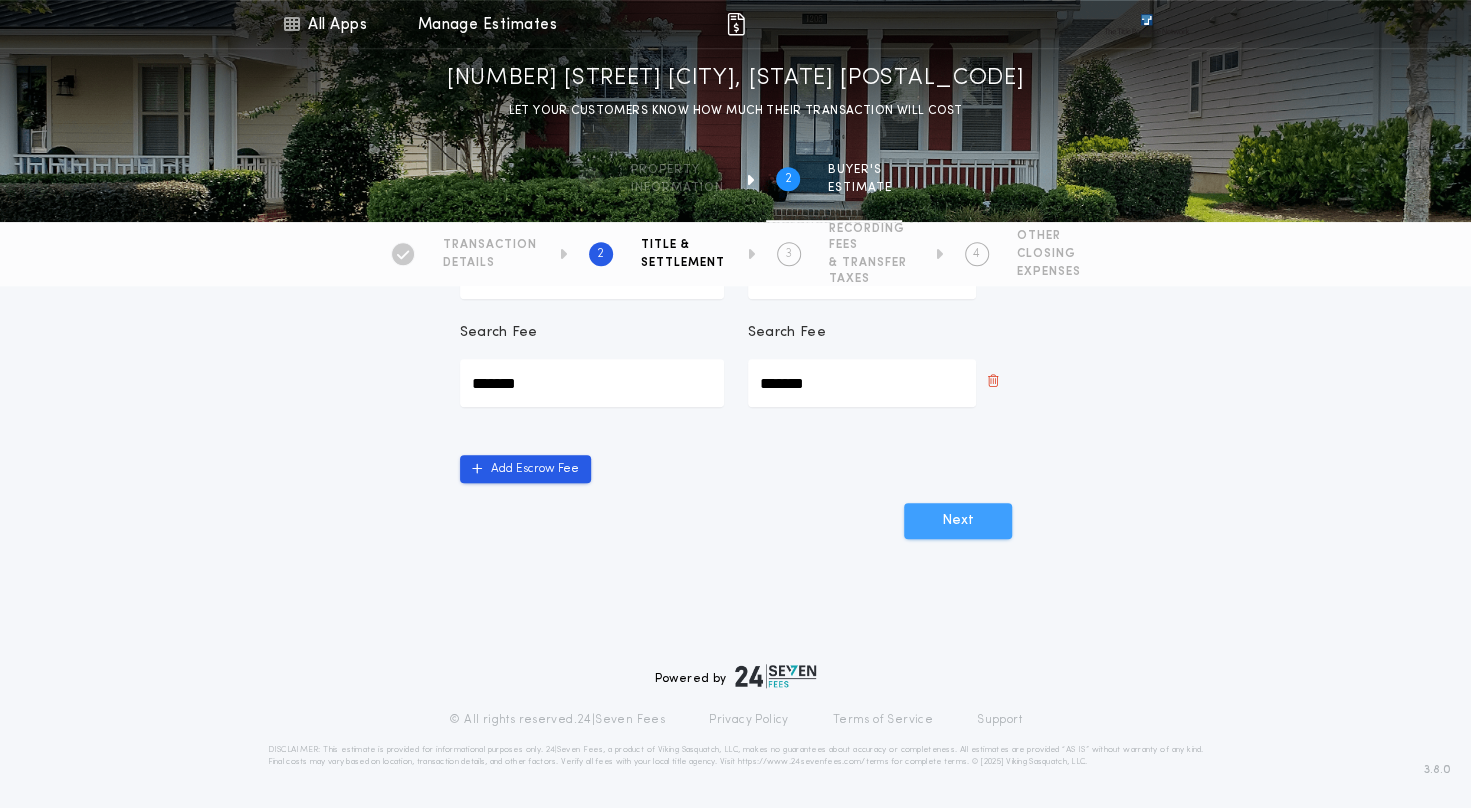 click on "Next" at bounding box center [958, 521] 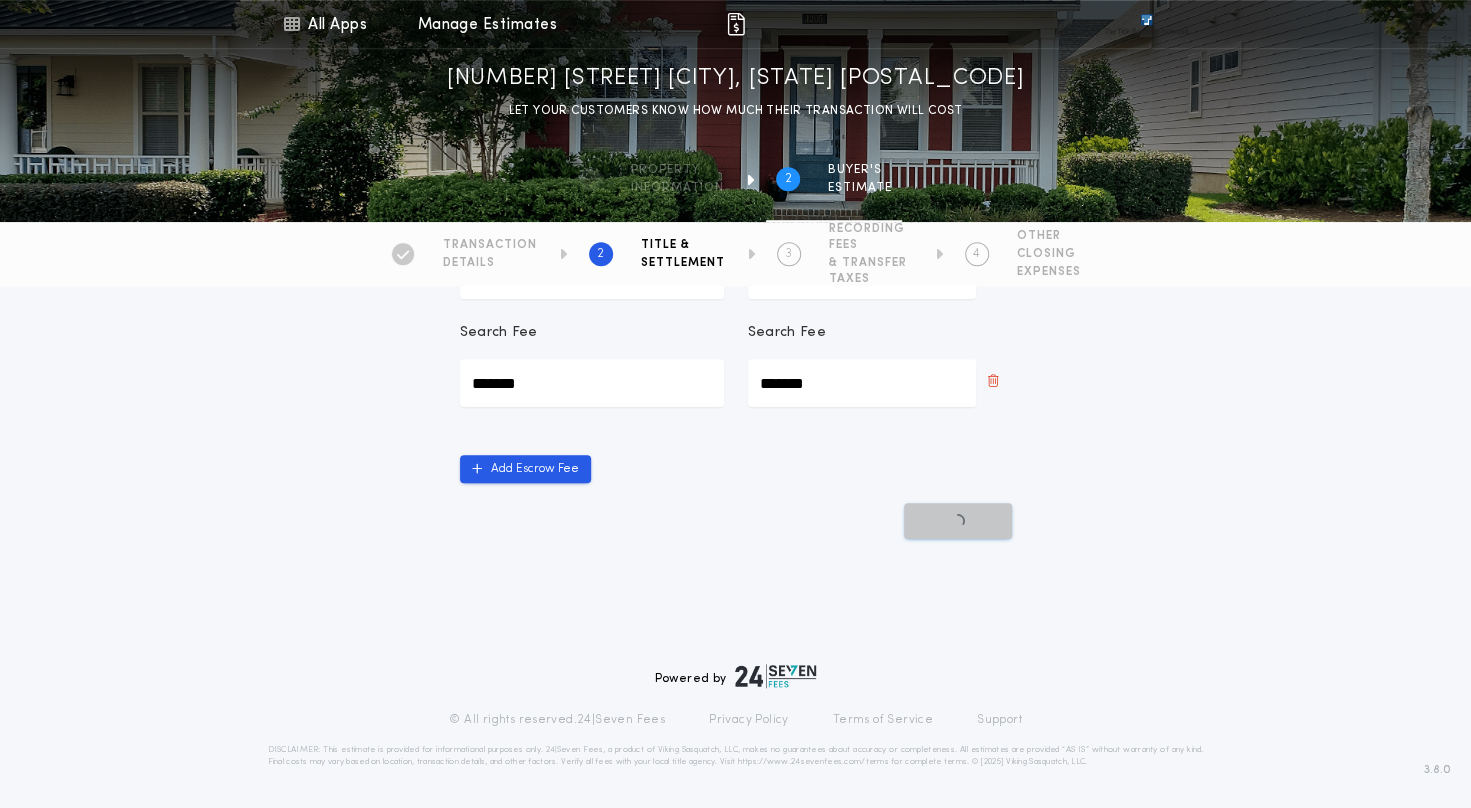 scroll, scrollTop: 0, scrollLeft: 0, axis: both 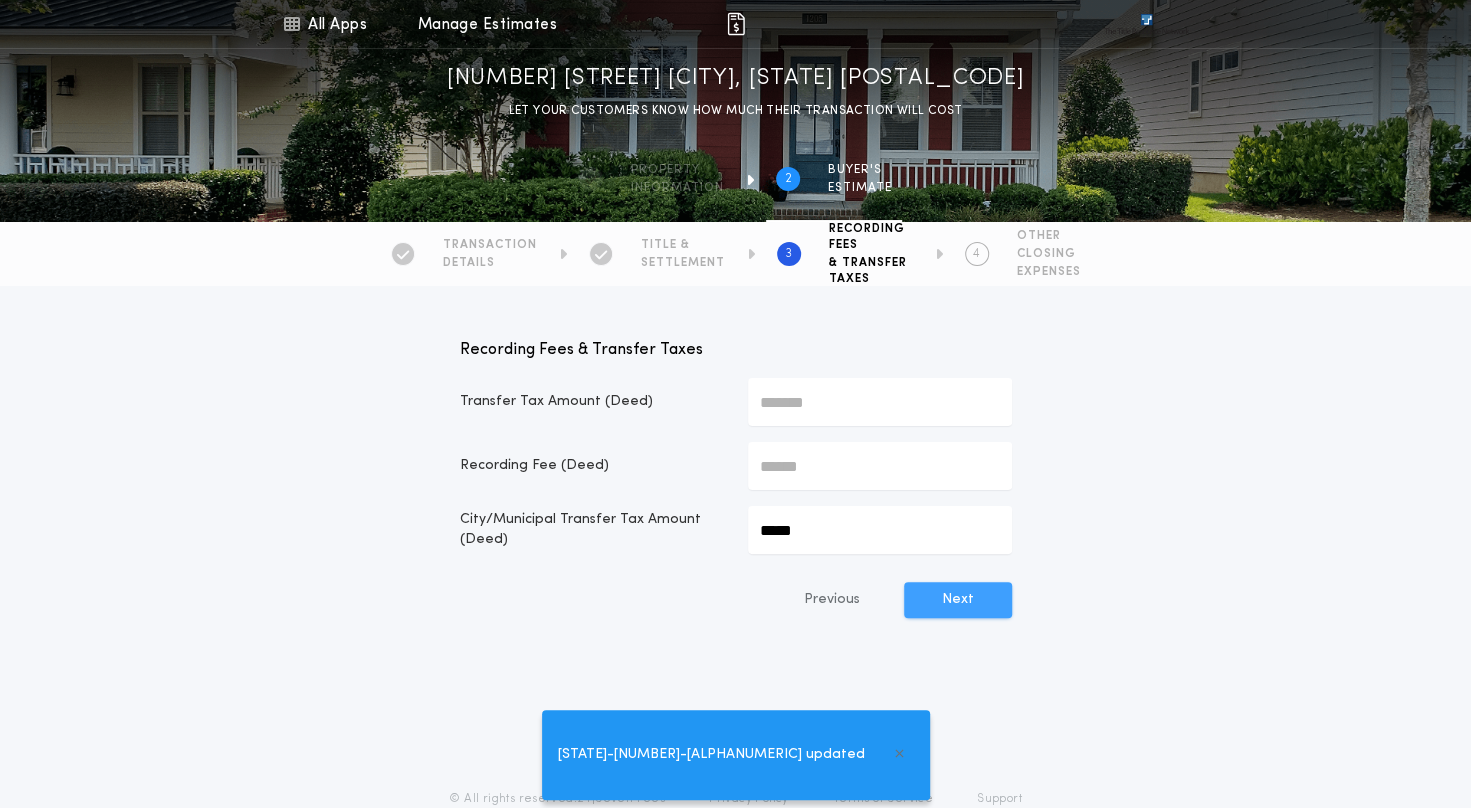 click on "Next" at bounding box center (958, 600) 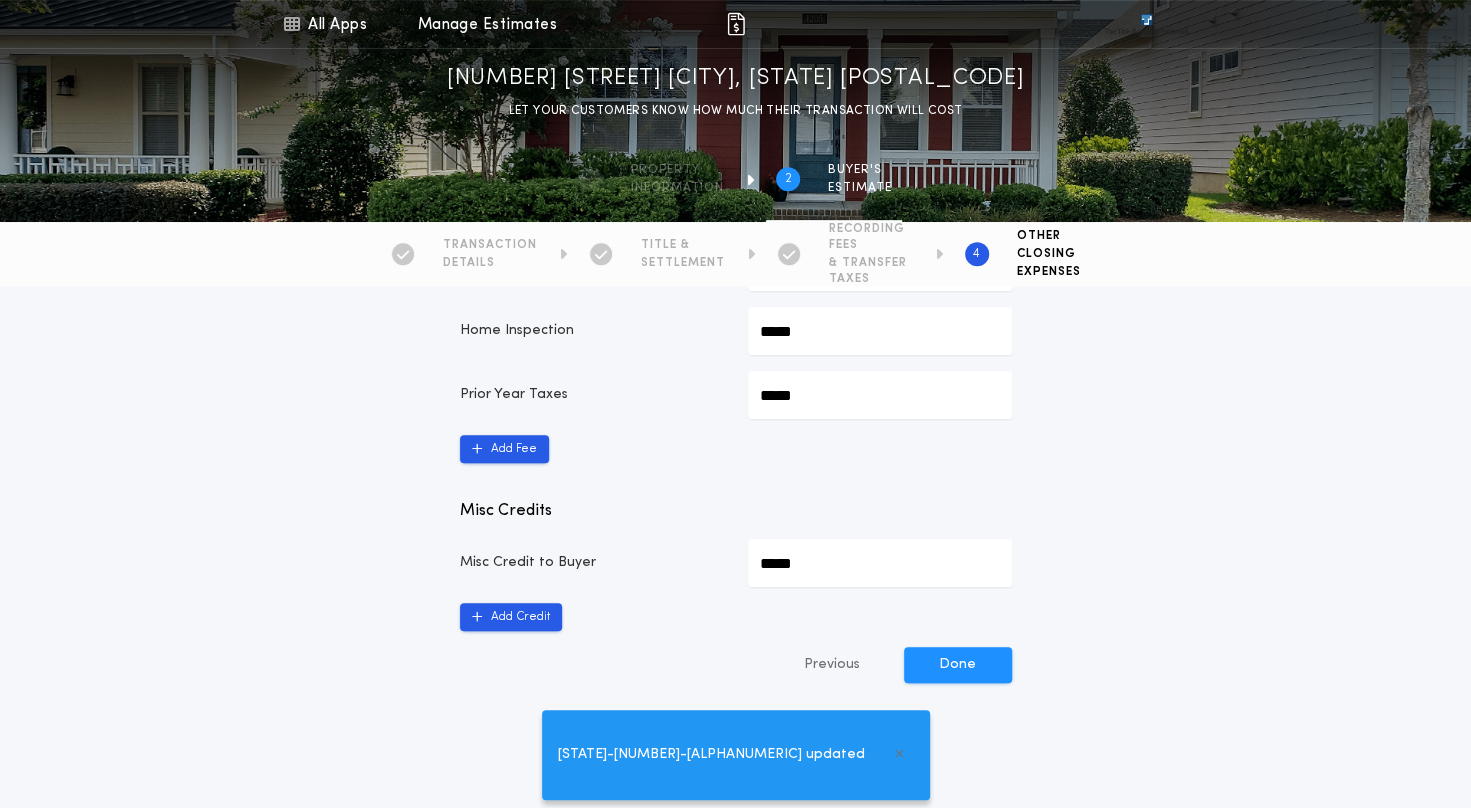 scroll, scrollTop: 500, scrollLeft: 0, axis: vertical 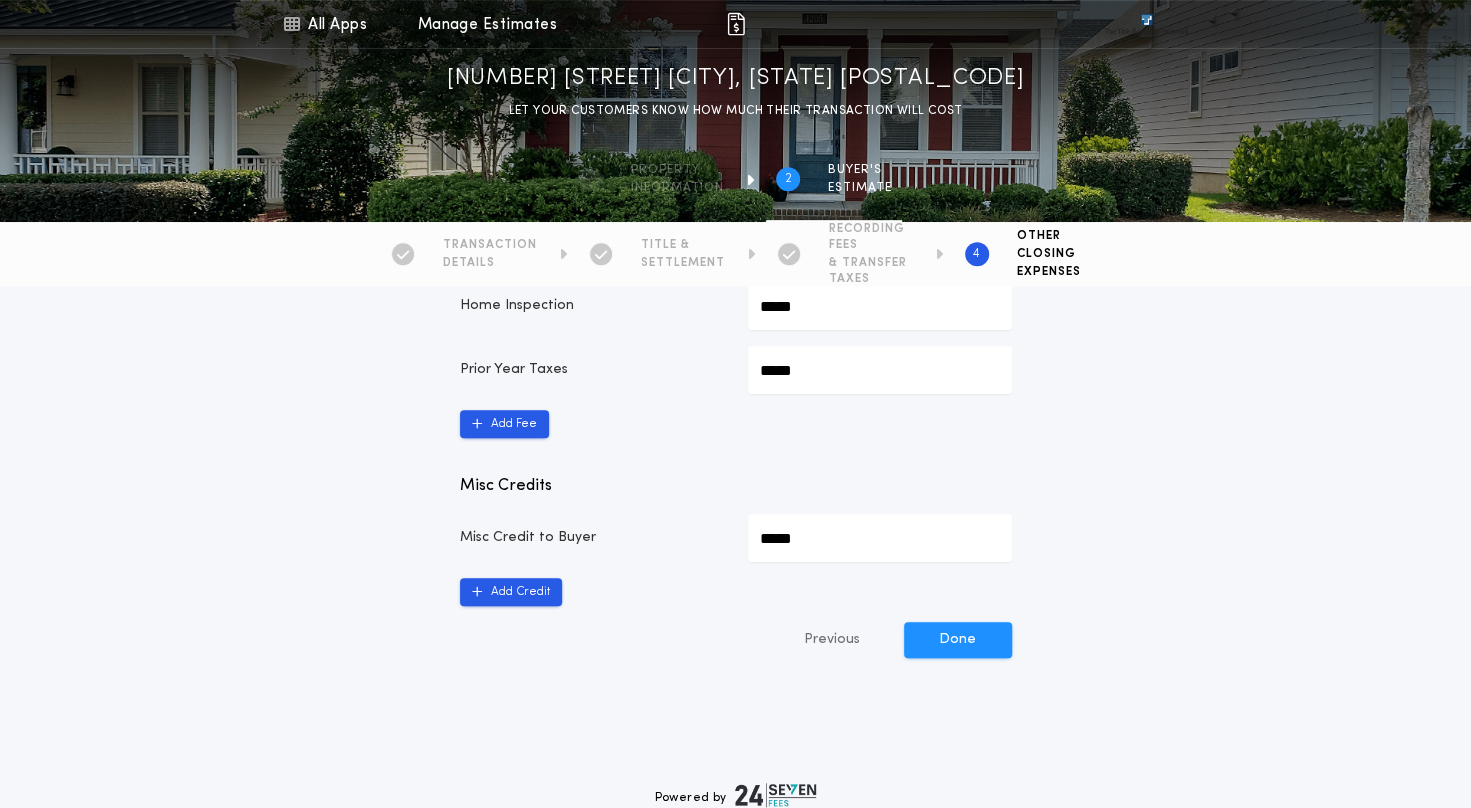 click on "Other Closing Expenses Home Warranty ***** Realtor Admin Fee ***** HOA Doc Fee ***** HOA Transfer Fee ***** Seller Credits ***** Pest Inspection ***** Home Inspection ***** Prior Year Taxes ***** Add Fee Misc Credits Misc Credit to Buyer ***** Add Credit Previous Done" at bounding box center (736, 294) 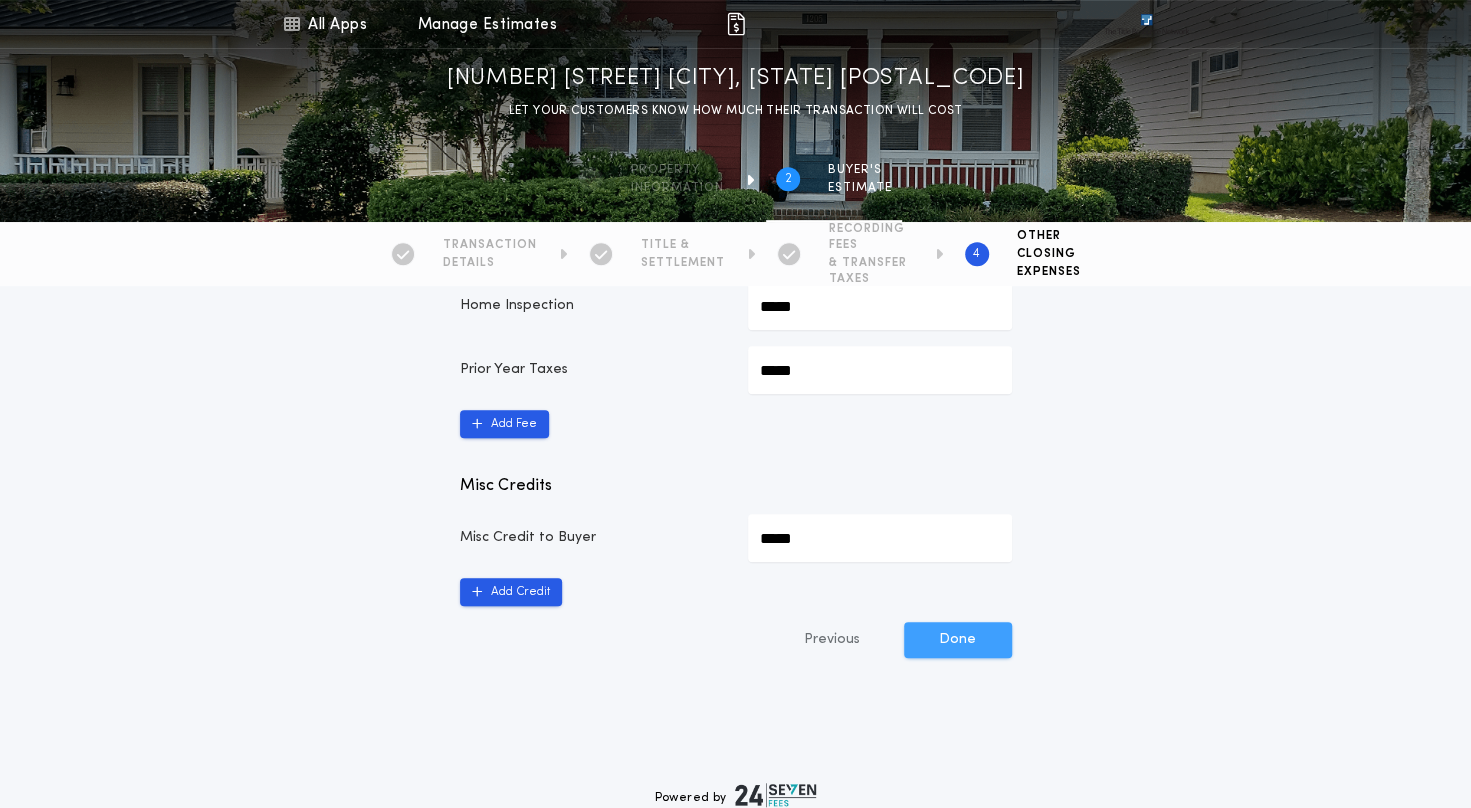 click on "Done" at bounding box center [958, 640] 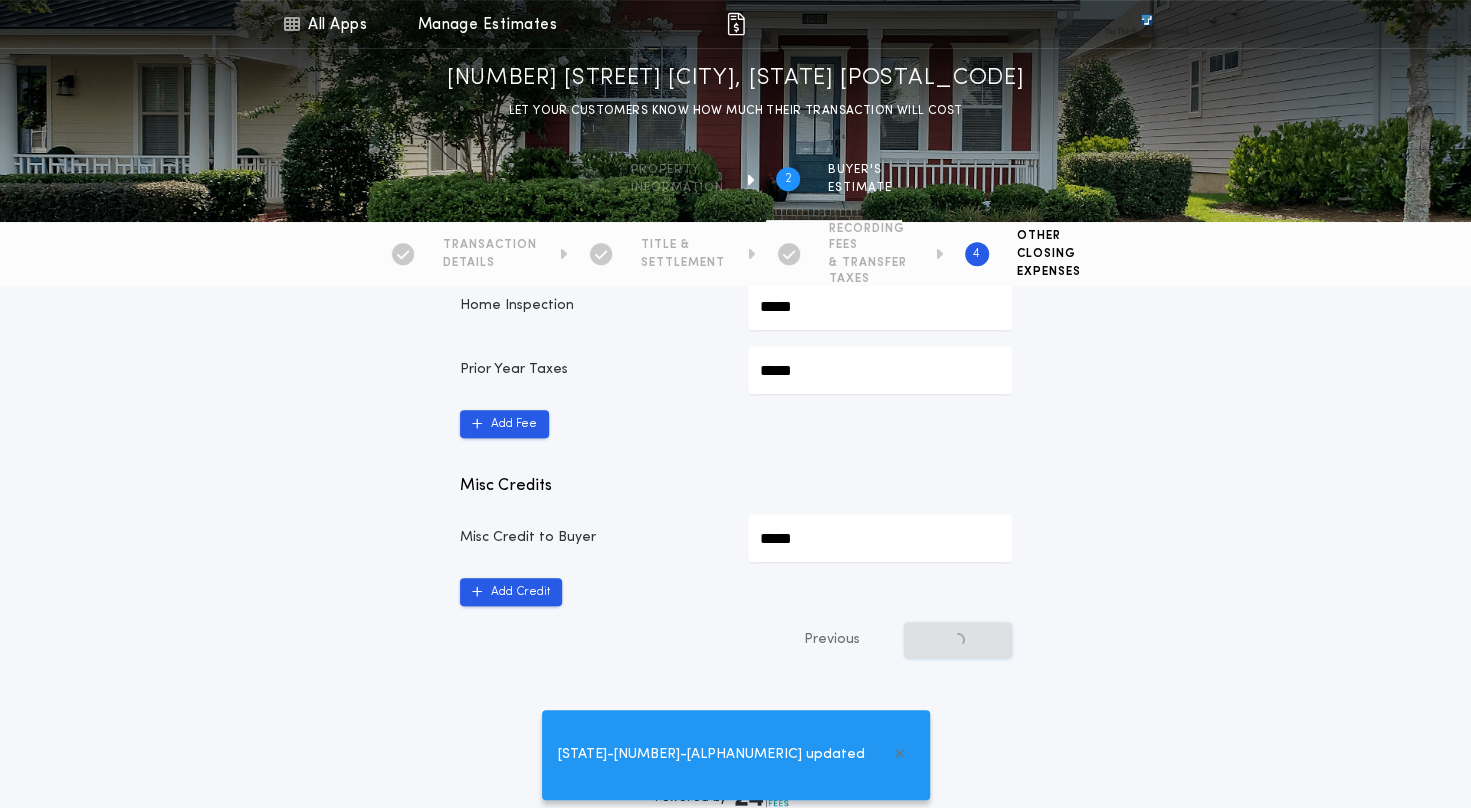 scroll, scrollTop: 0, scrollLeft: 0, axis: both 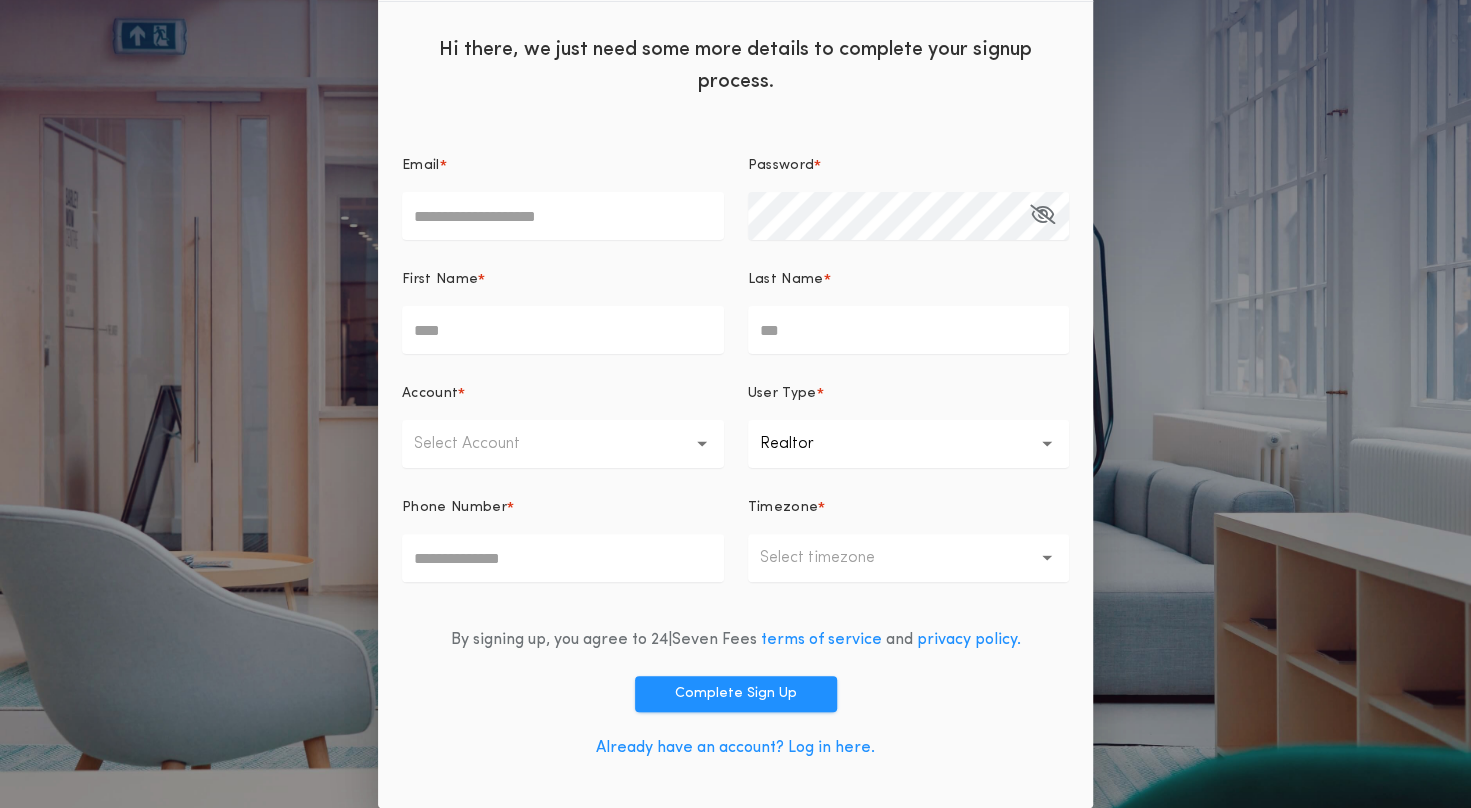 click on "Already have an account? Log in here." at bounding box center (735, 748) 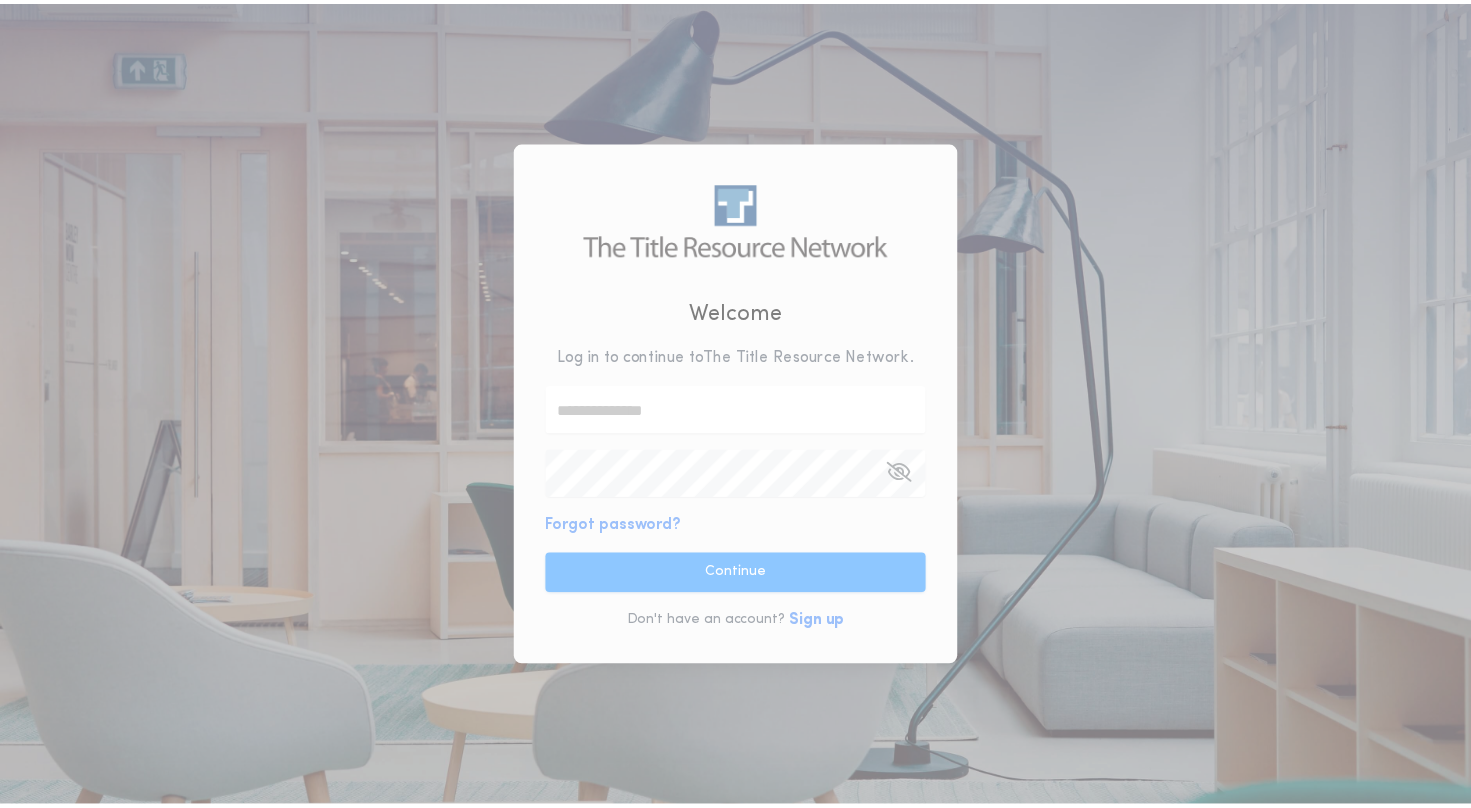 scroll, scrollTop: 0, scrollLeft: 0, axis: both 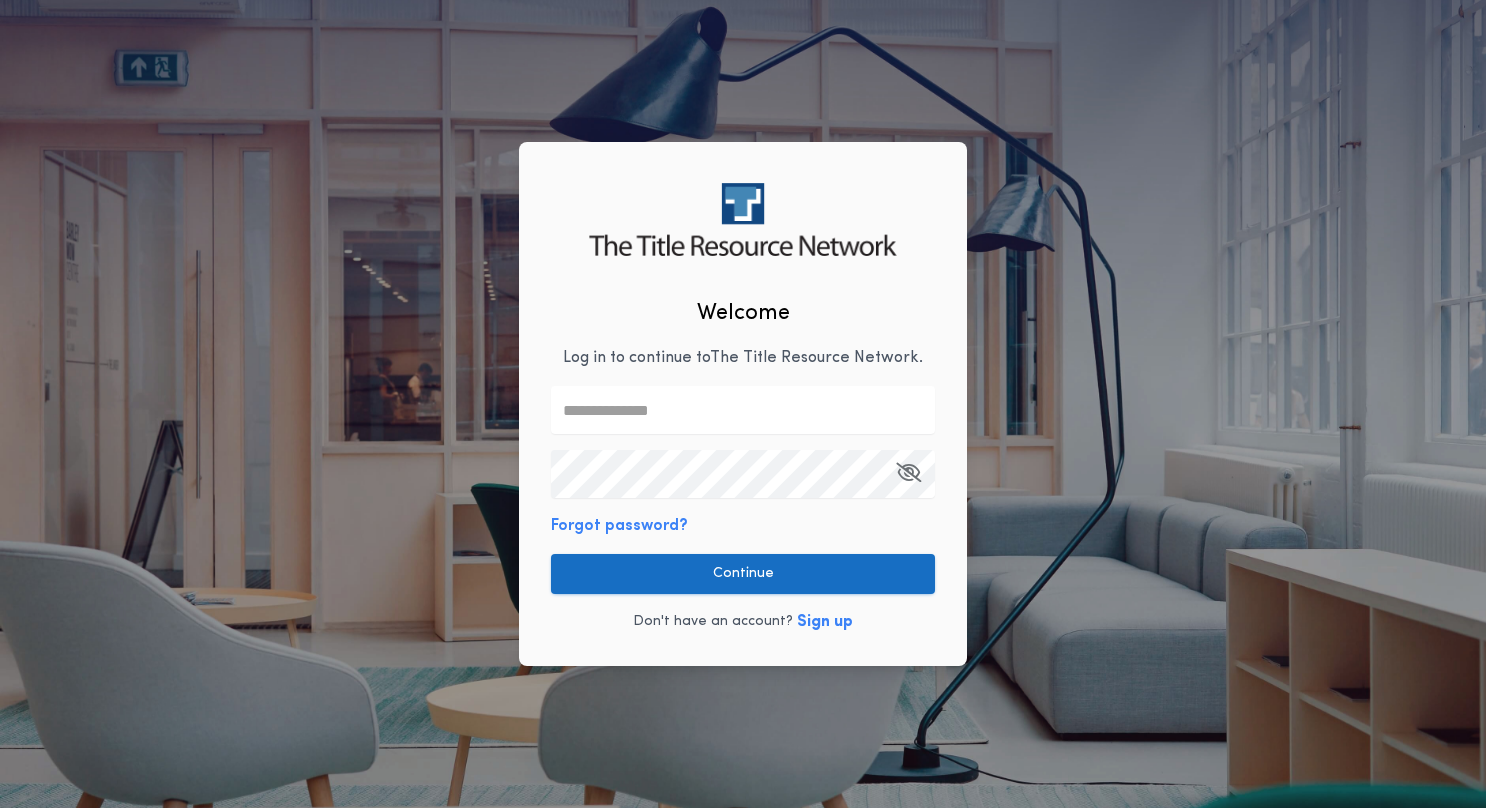 type on "**********" 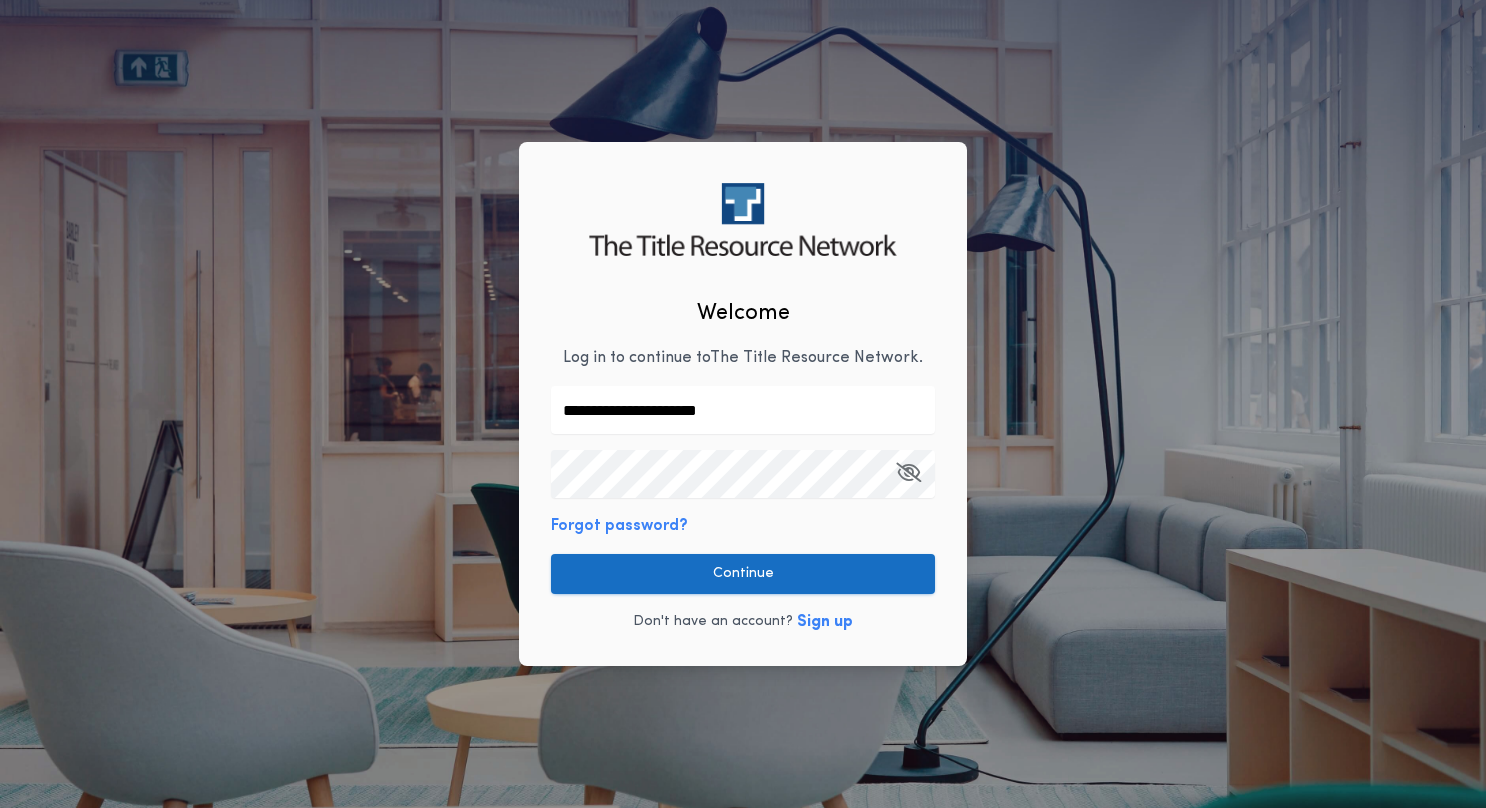 click on "Continue" at bounding box center (743, 574) 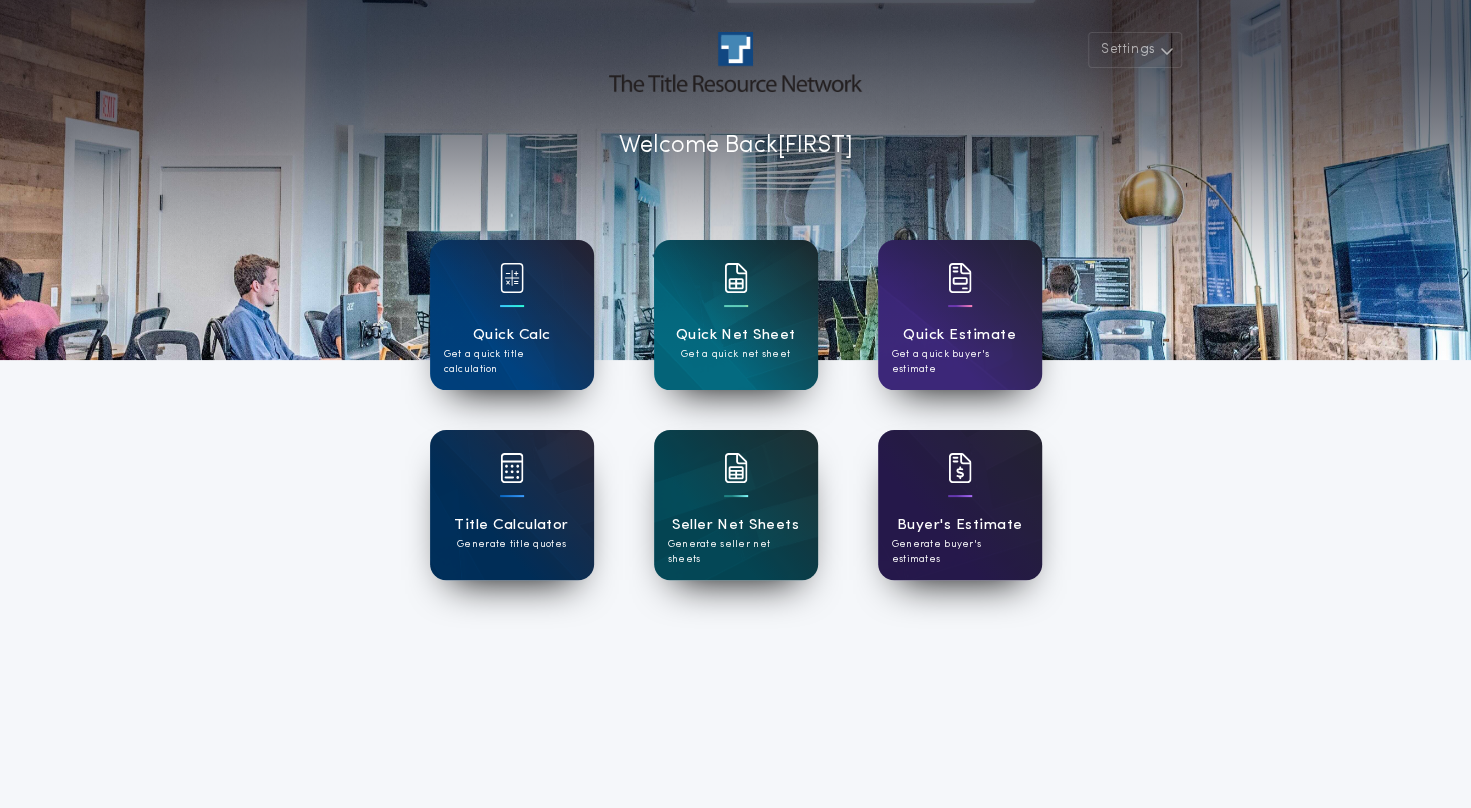 click on "Buyer's Estimate" at bounding box center (959, 525) 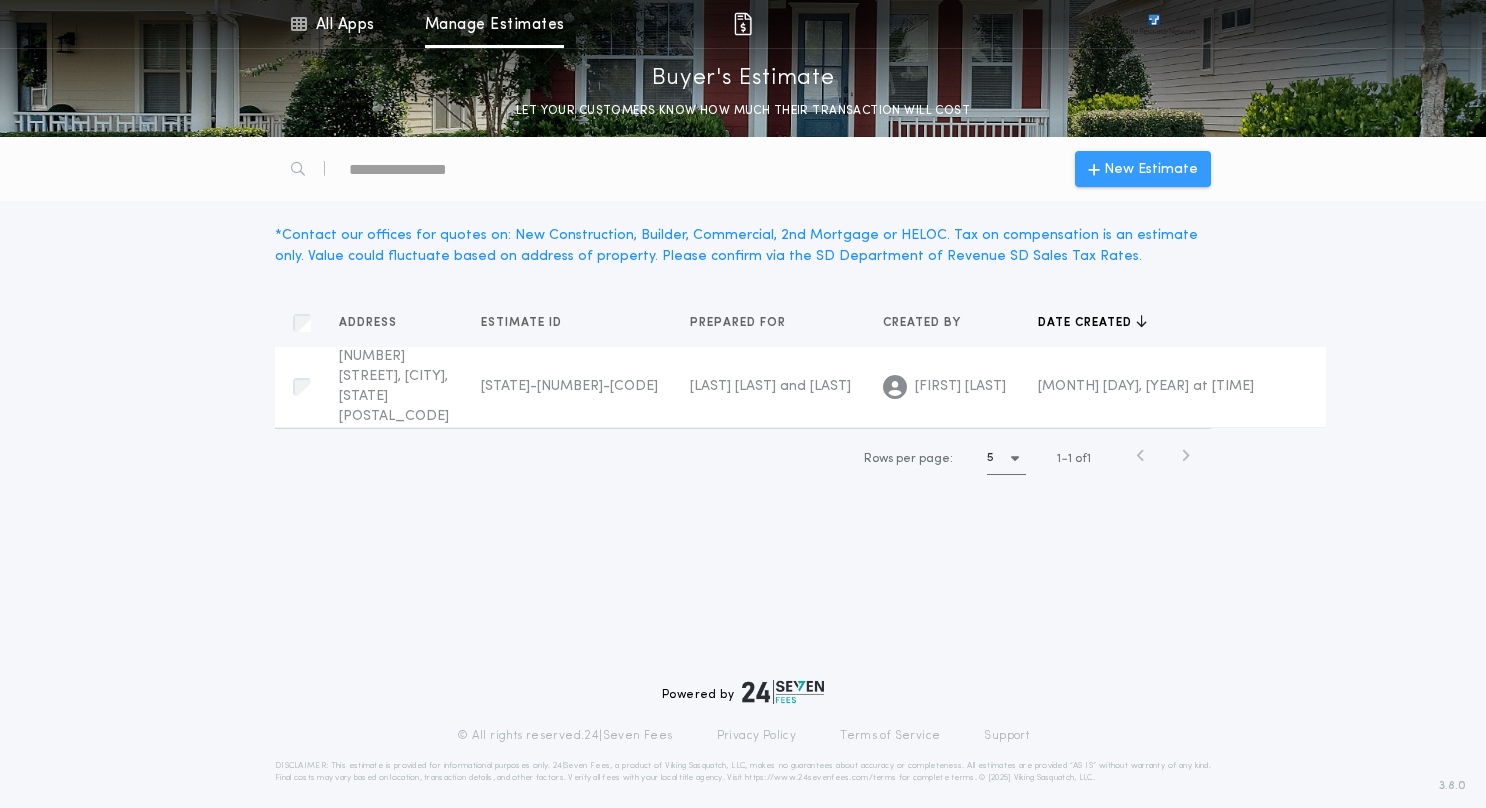 click on "New Estimate" at bounding box center (1151, 169) 